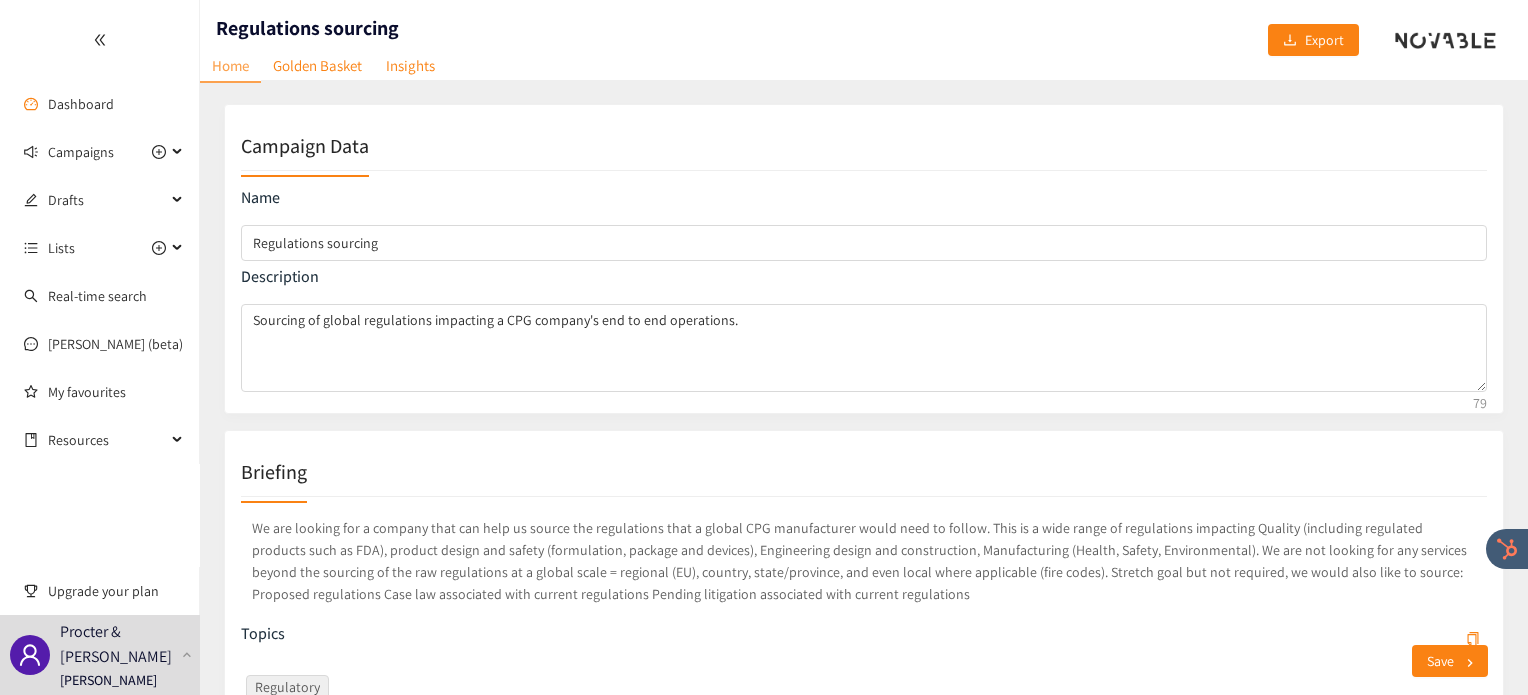 scroll, scrollTop: 252, scrollLeft: 0, axis: vertical 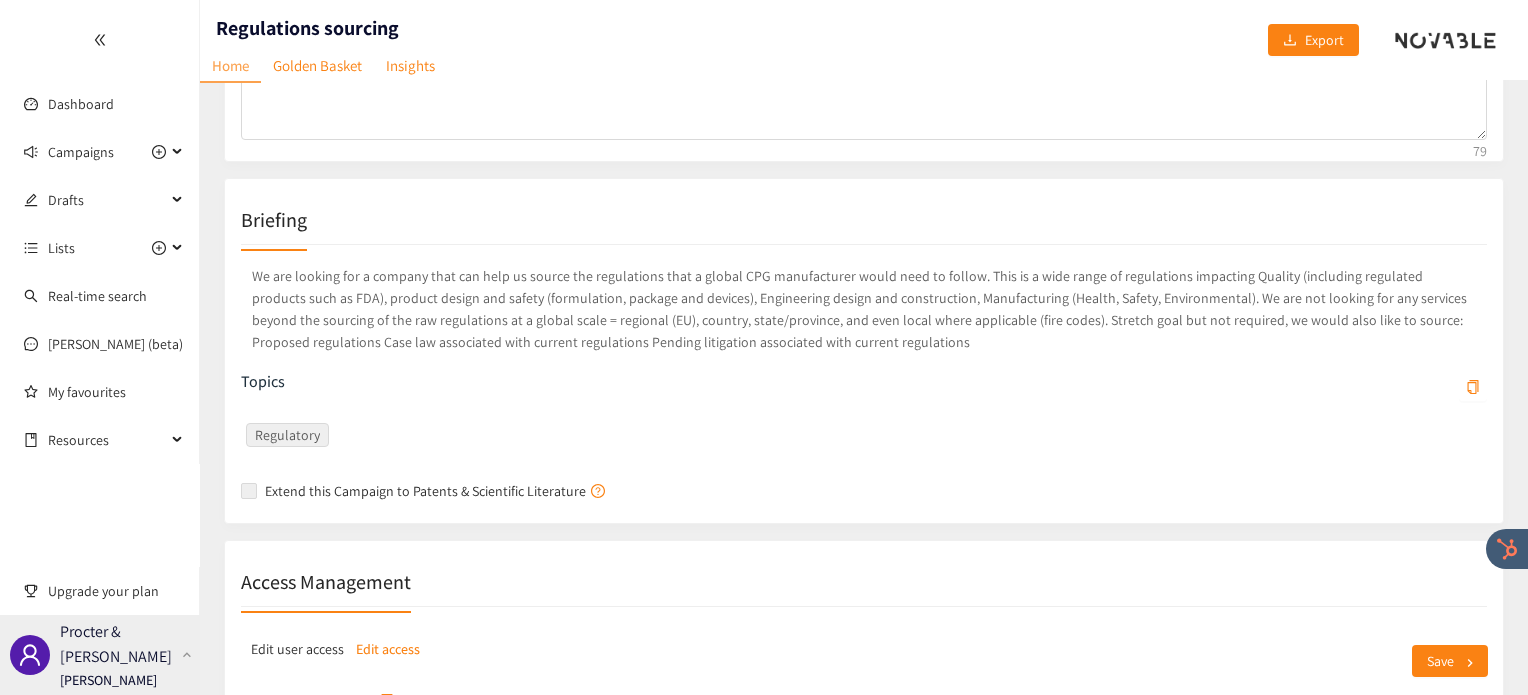 click on "Procter & Gamble Irene Violetta" at bounding box center (100, 655) 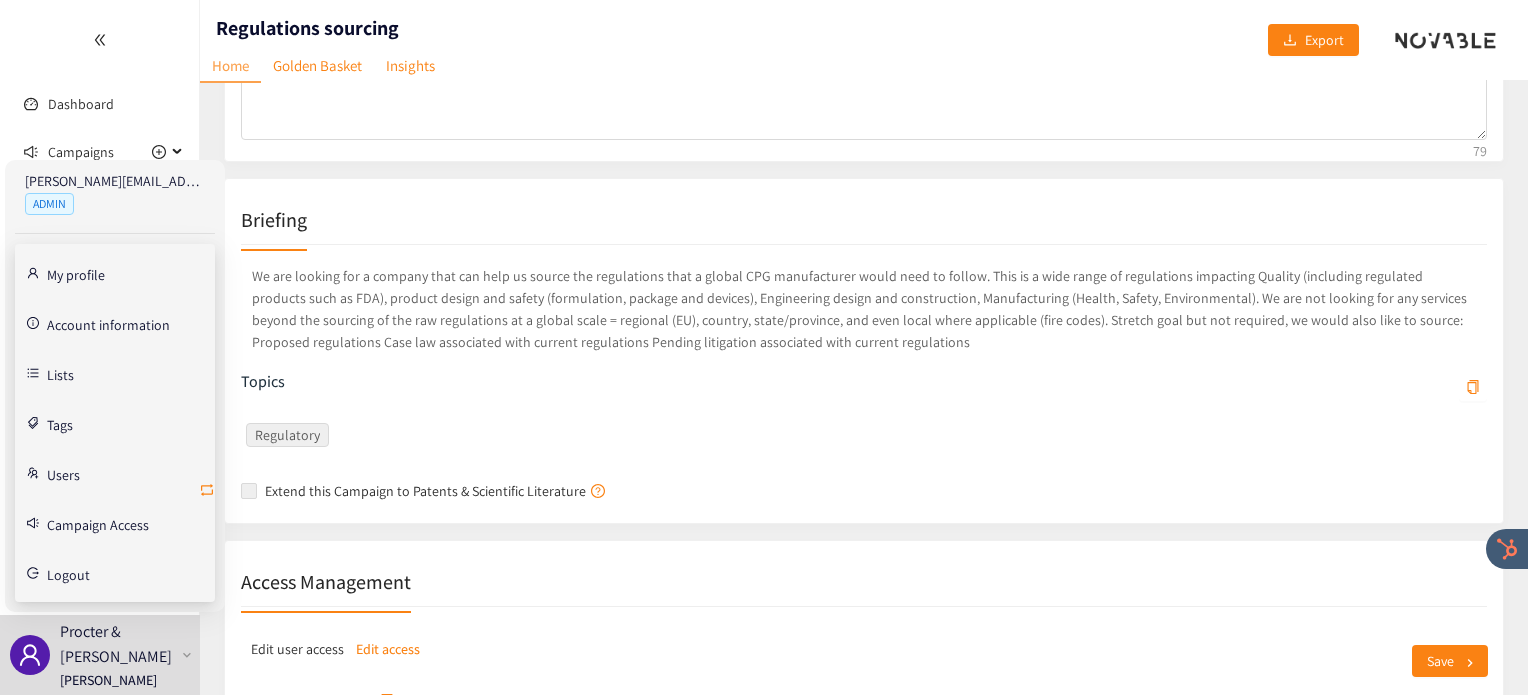 click 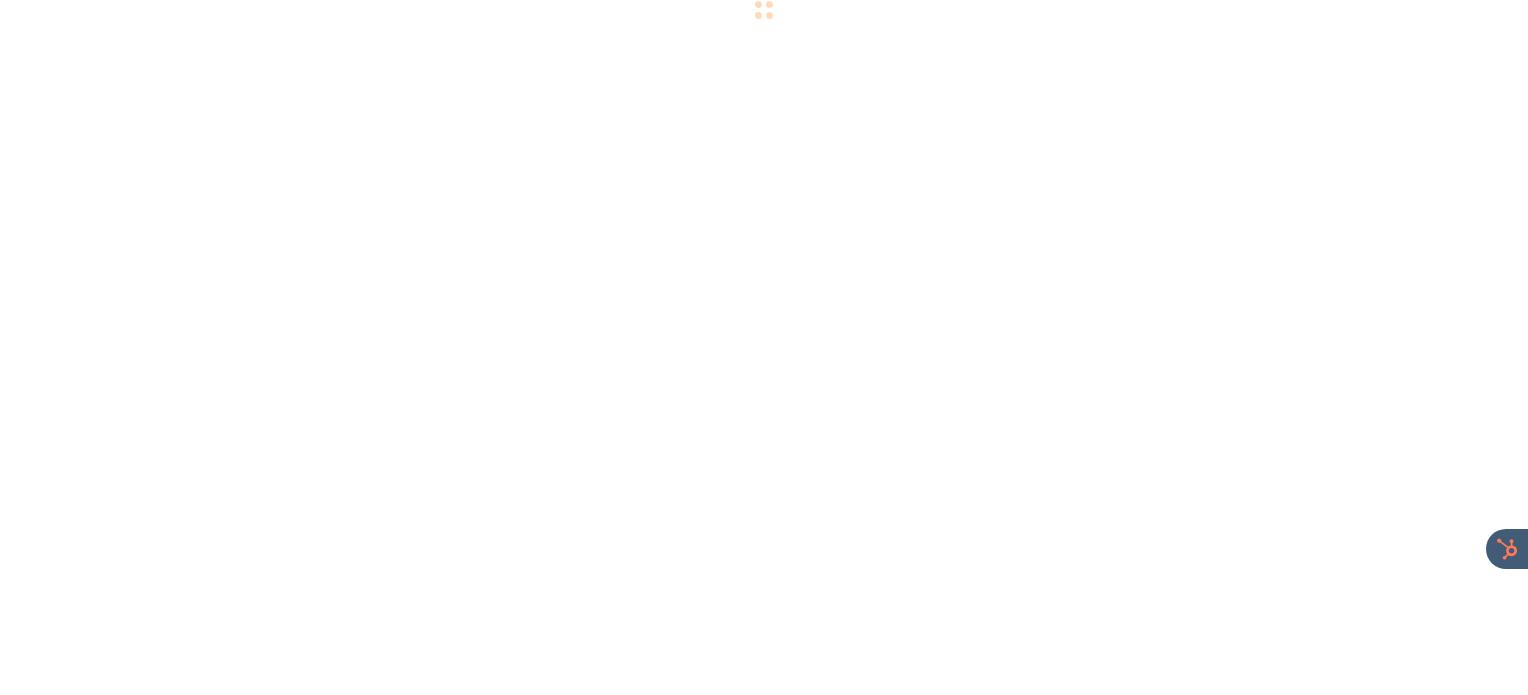 scroll, scrollTop: 0, scrollLeft: 0, axis: both 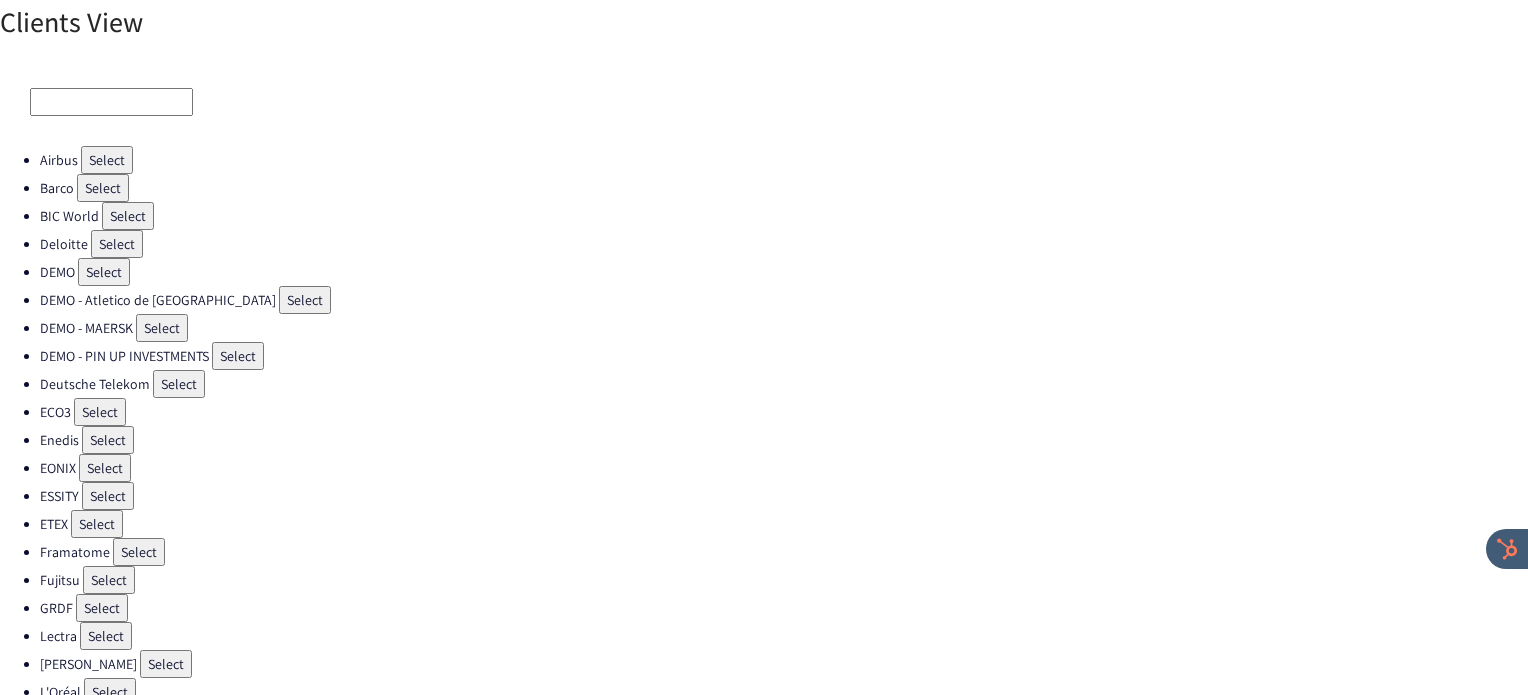 click on "Select" at bounding box center (100, 412) 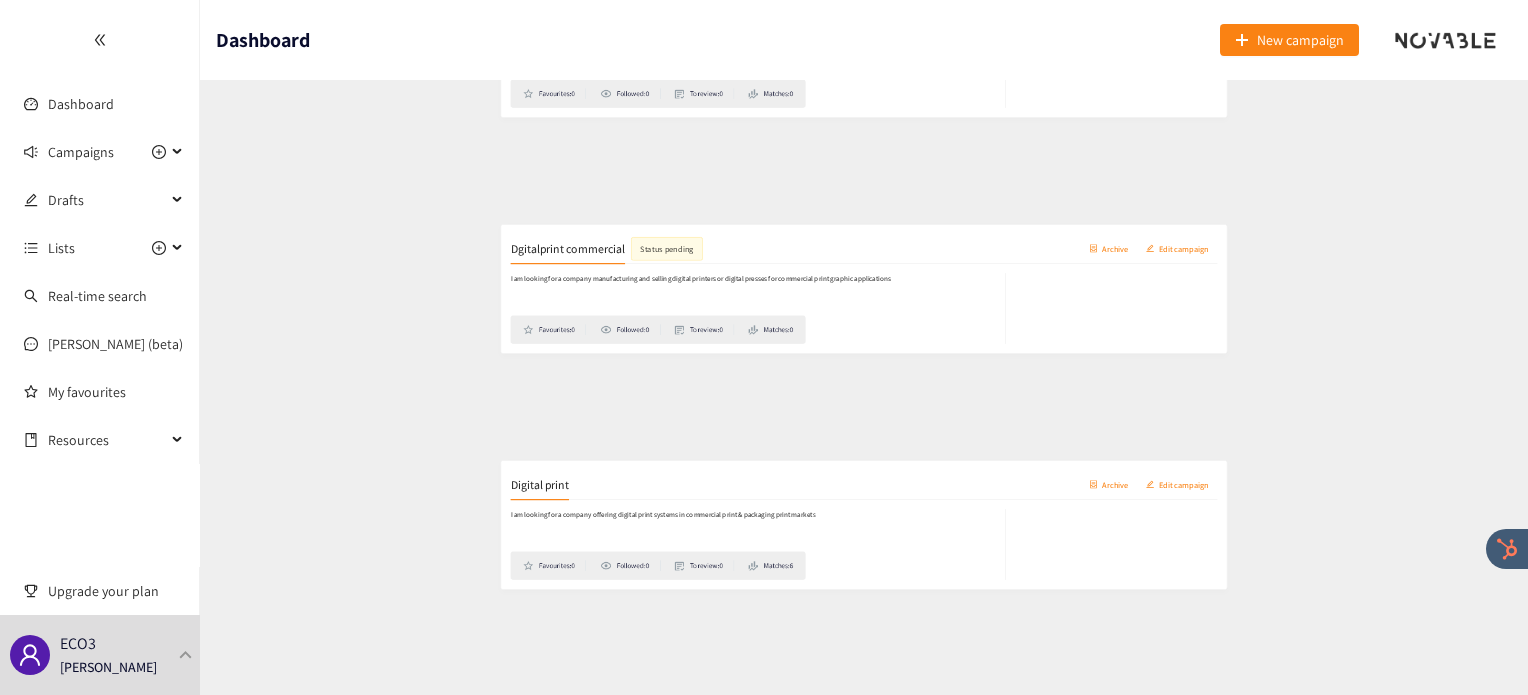 scroll, scrollTop: 492, scrollLeft: 0, axis: vertical 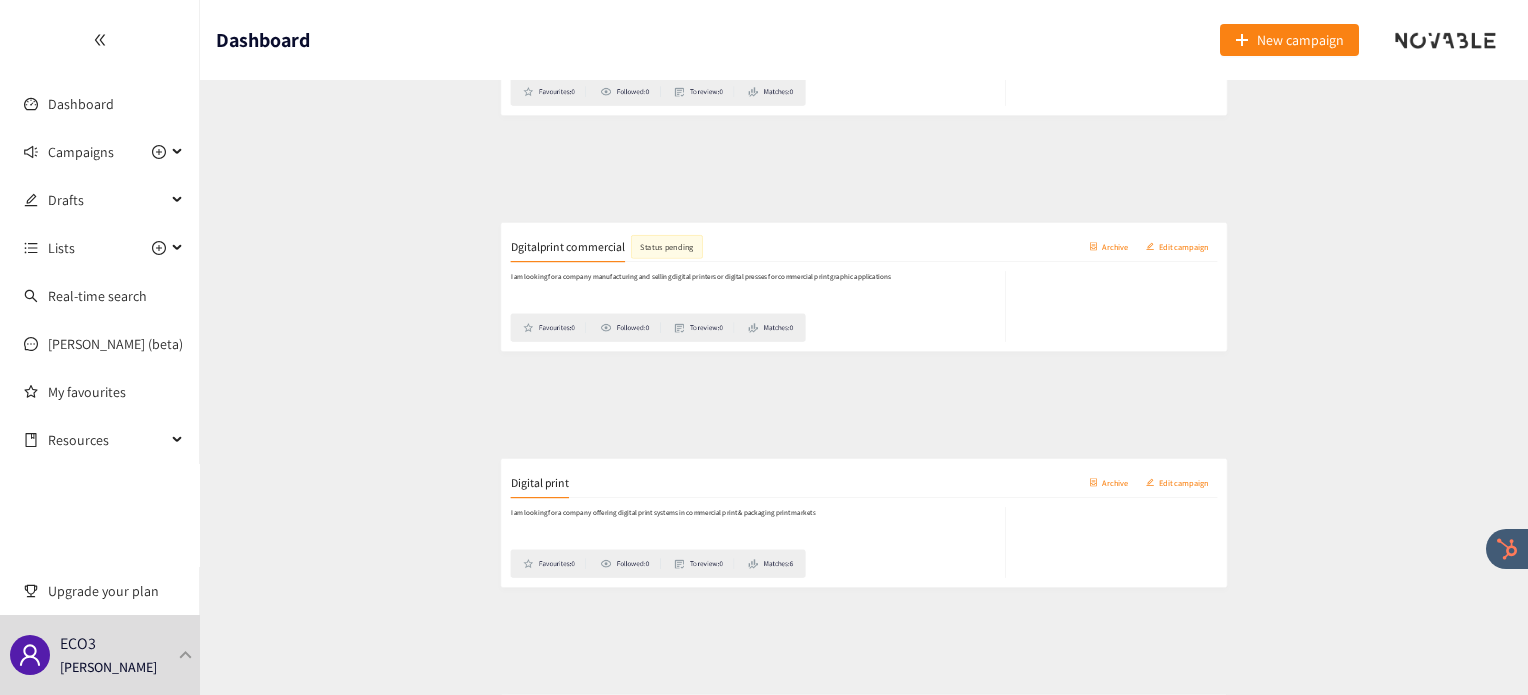 click on "Digital print" at bounding box center (314, 454) 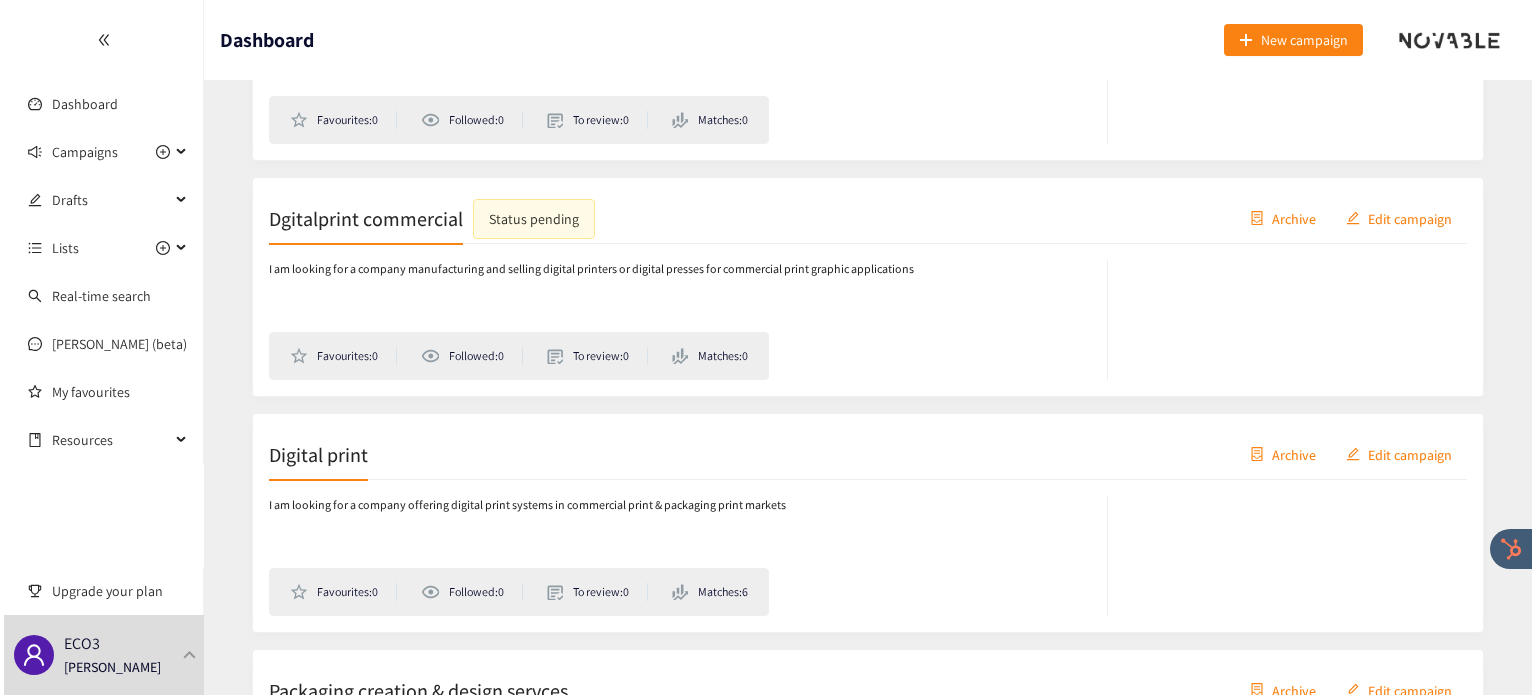 scroll, scrollTop: 0, scrollLeft: 0, axis: both 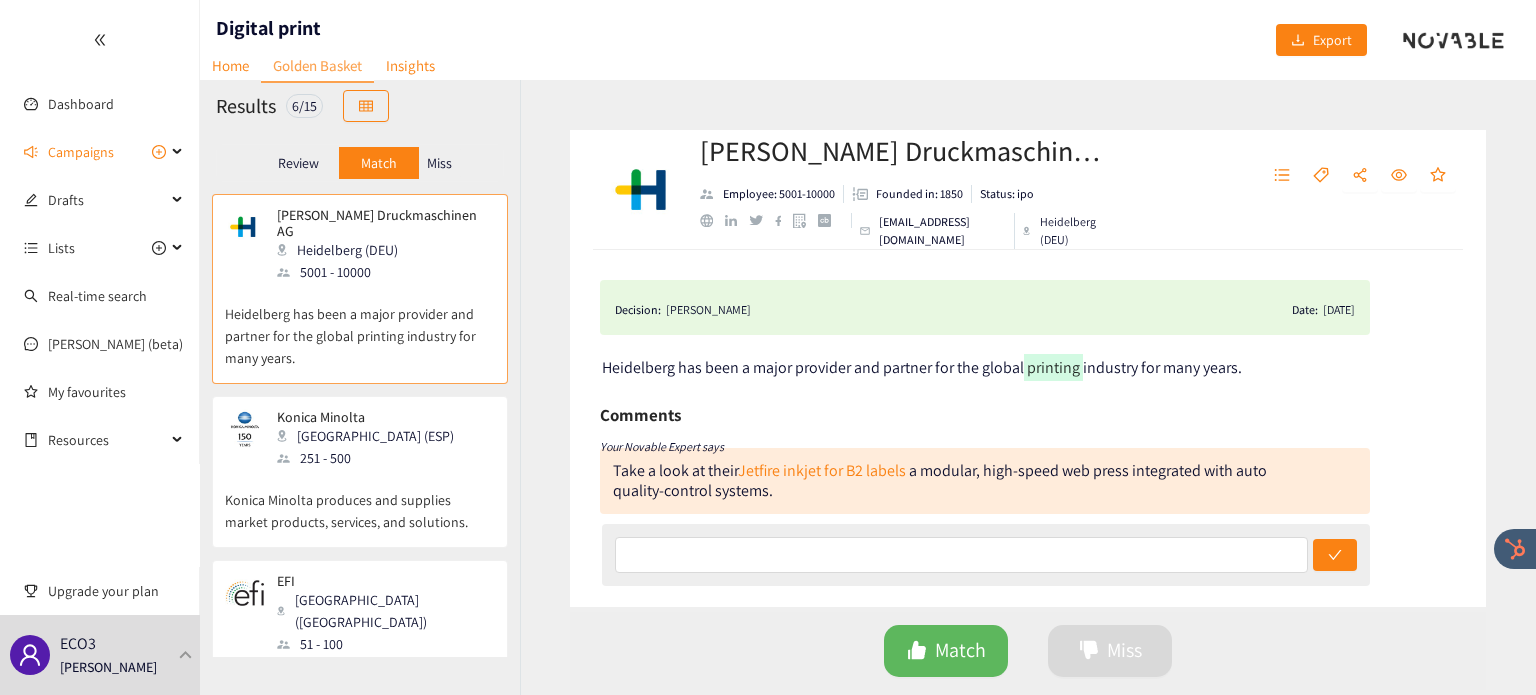 click on "Miss" at bounding box center (440, 163) 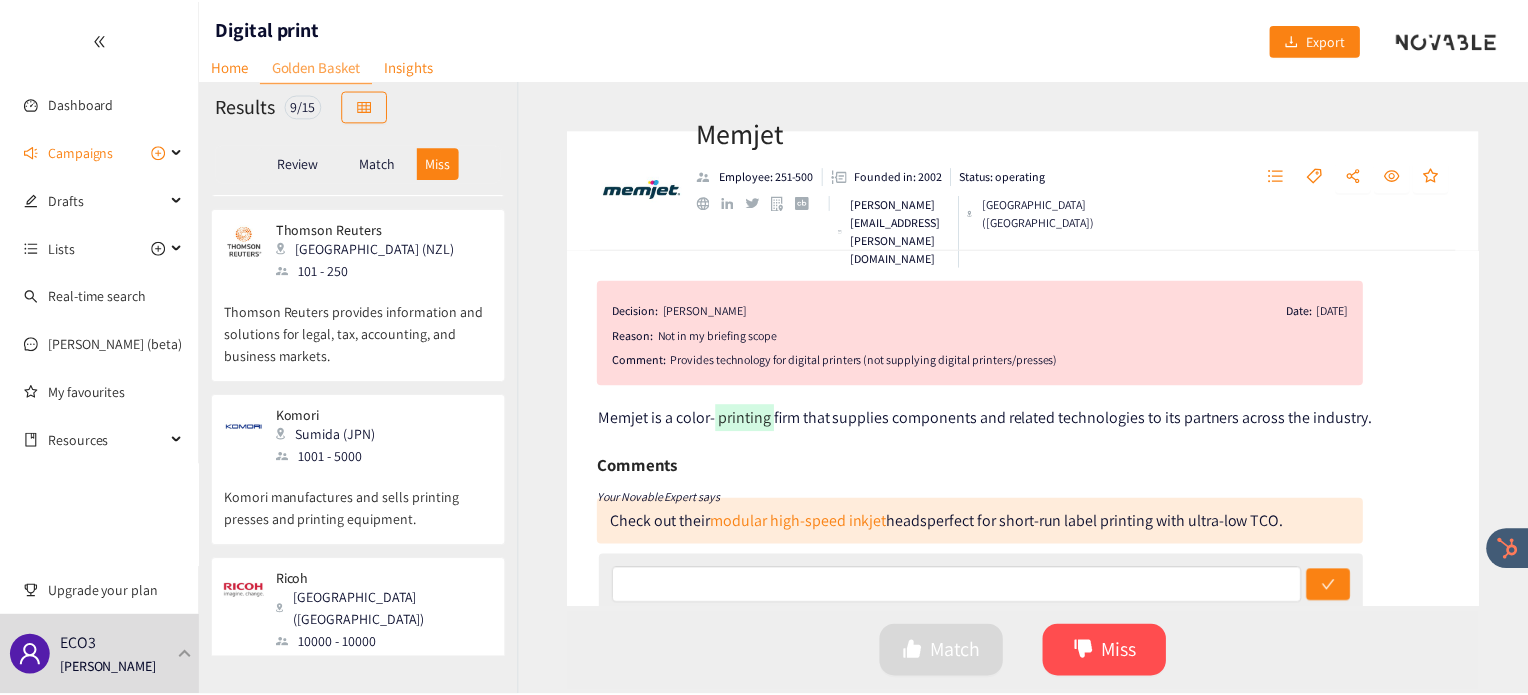 scroll, scrollTop: 0, scrollLeft: 0, axis: both 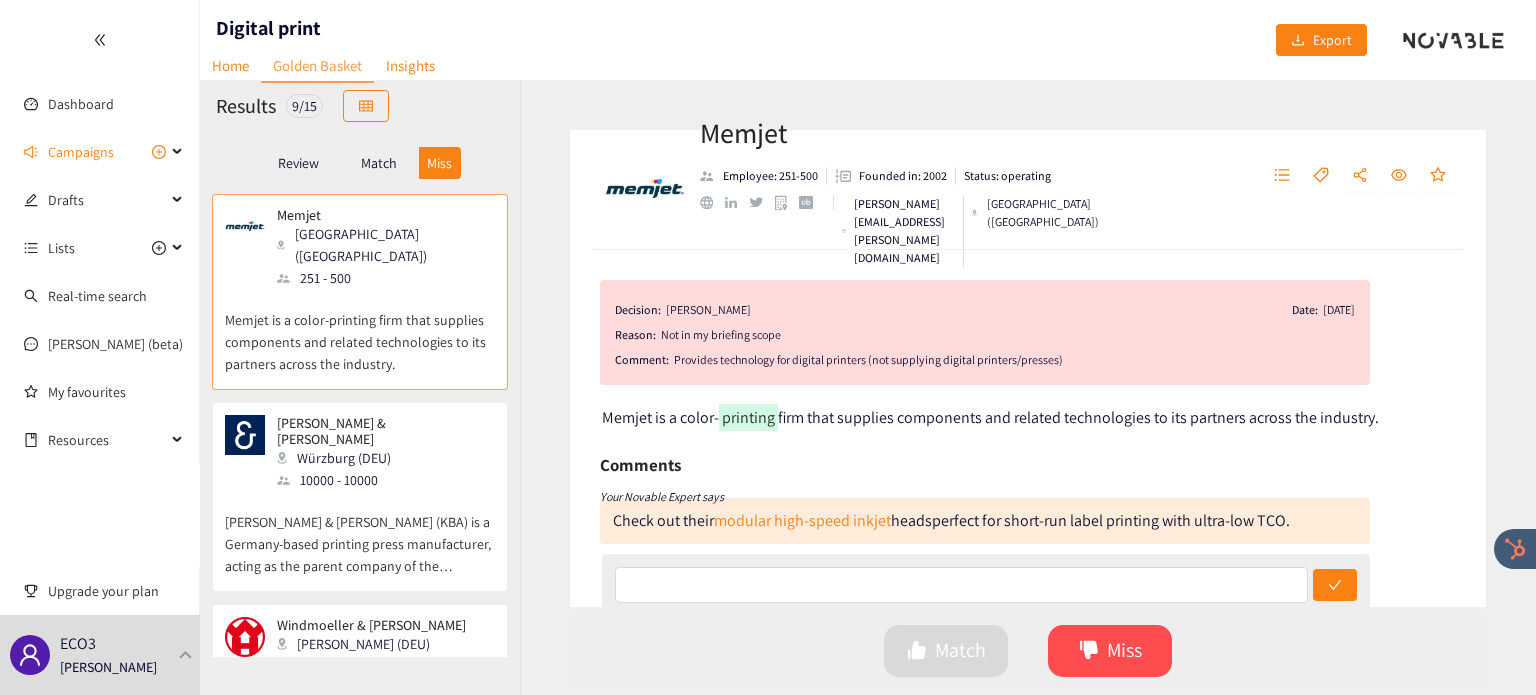 click on "Match" at bounding box center [379, 163] 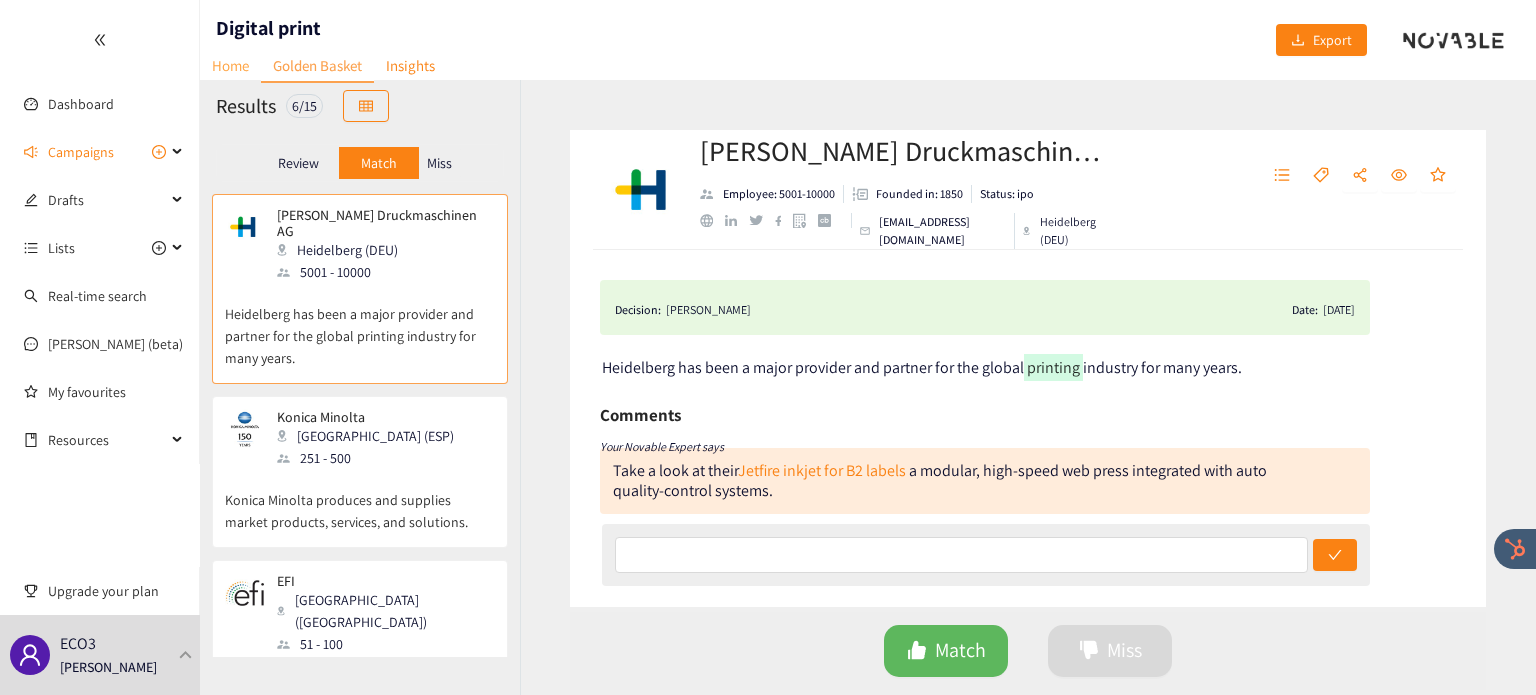 click on "Home" at bounding box center [230, 65] 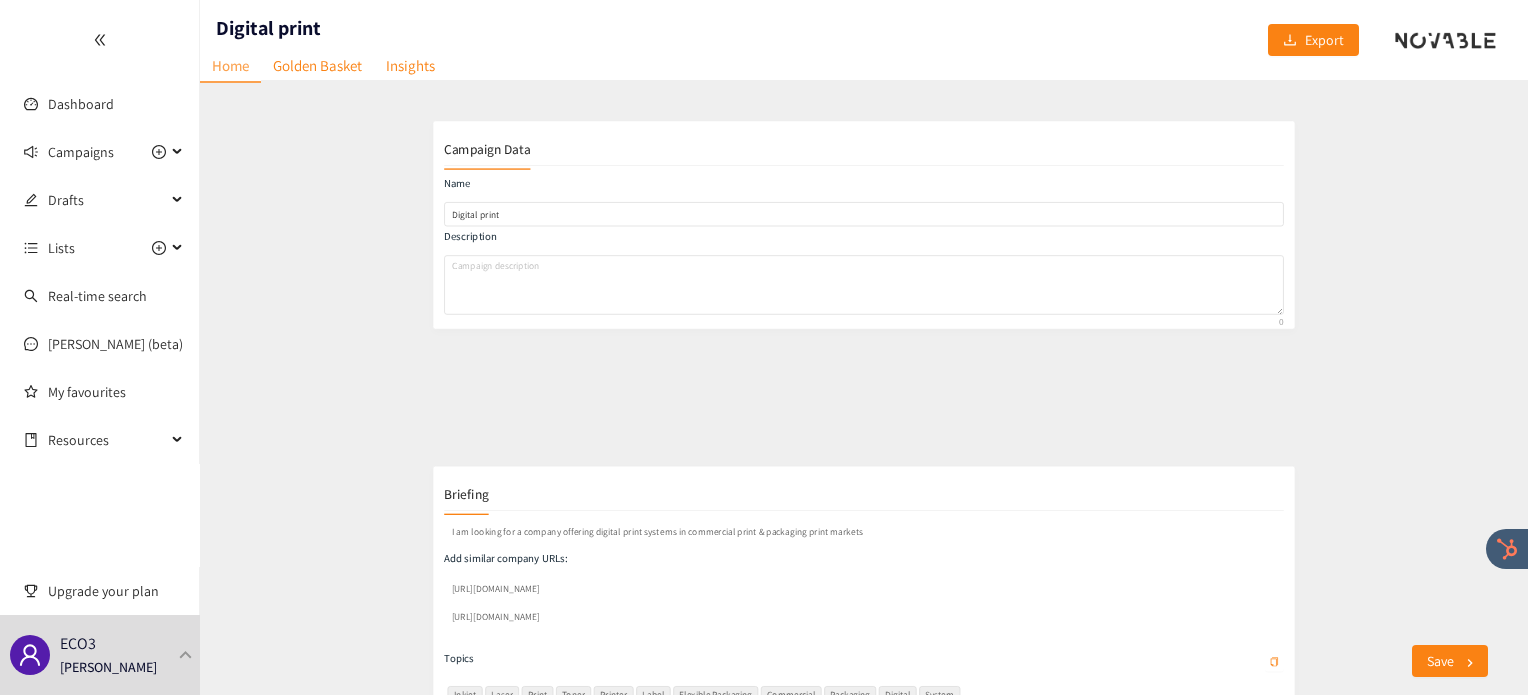 scroll, scrollTop: 12, scrollLeft: 0, axis: vertical 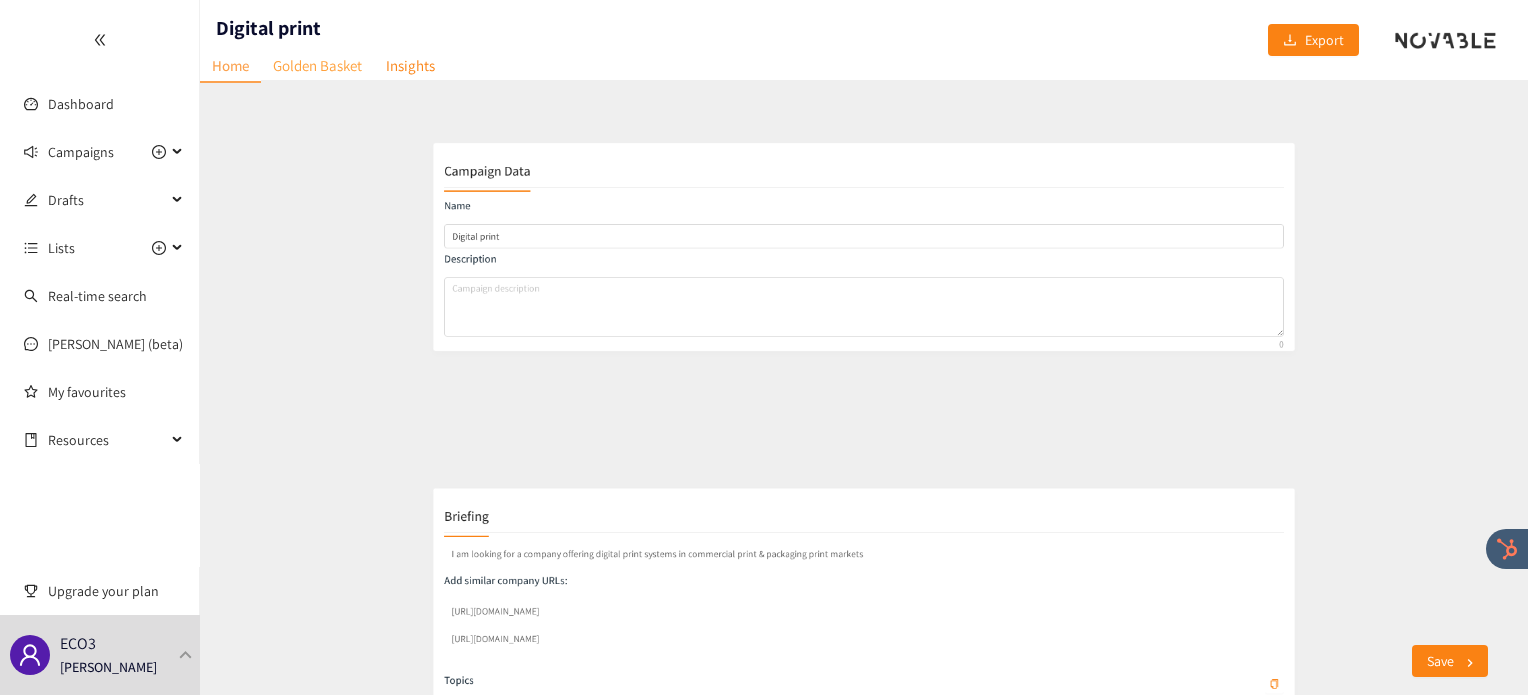 click on "Golden Basket" at bounding box center (317, 65) 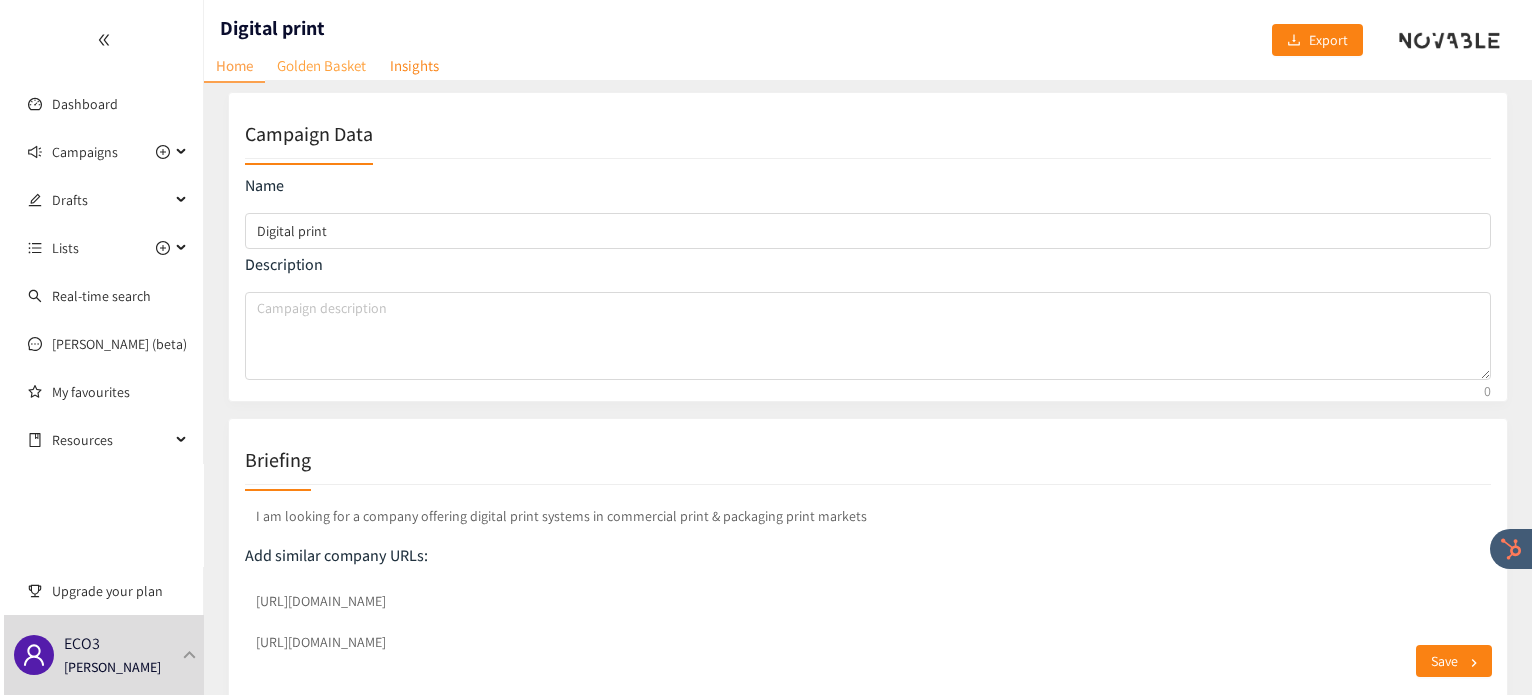 scroll, scrollTop: 0, scrollLeft: 0, axis: both 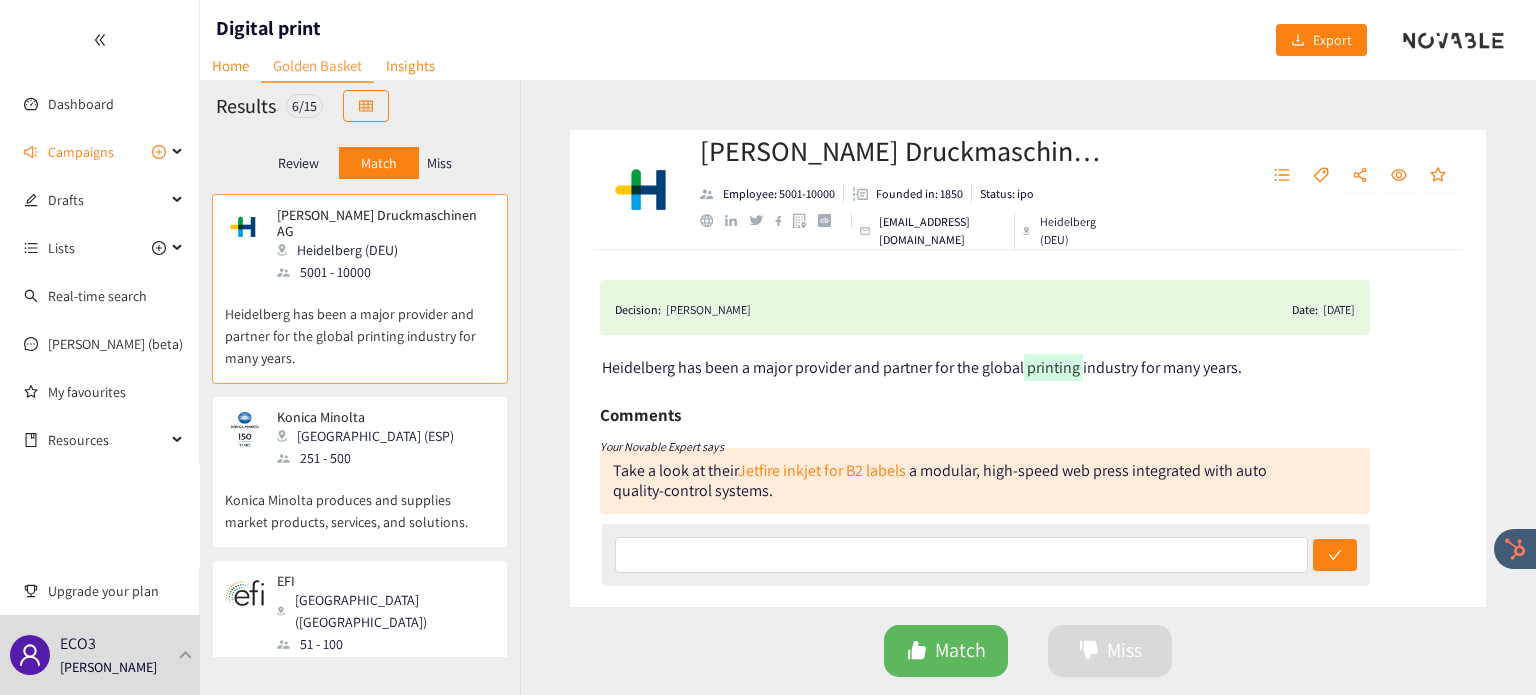 click on "Konica Minolta   Madrid (ESP)     251 - 500" at bounding box center (360, 439) 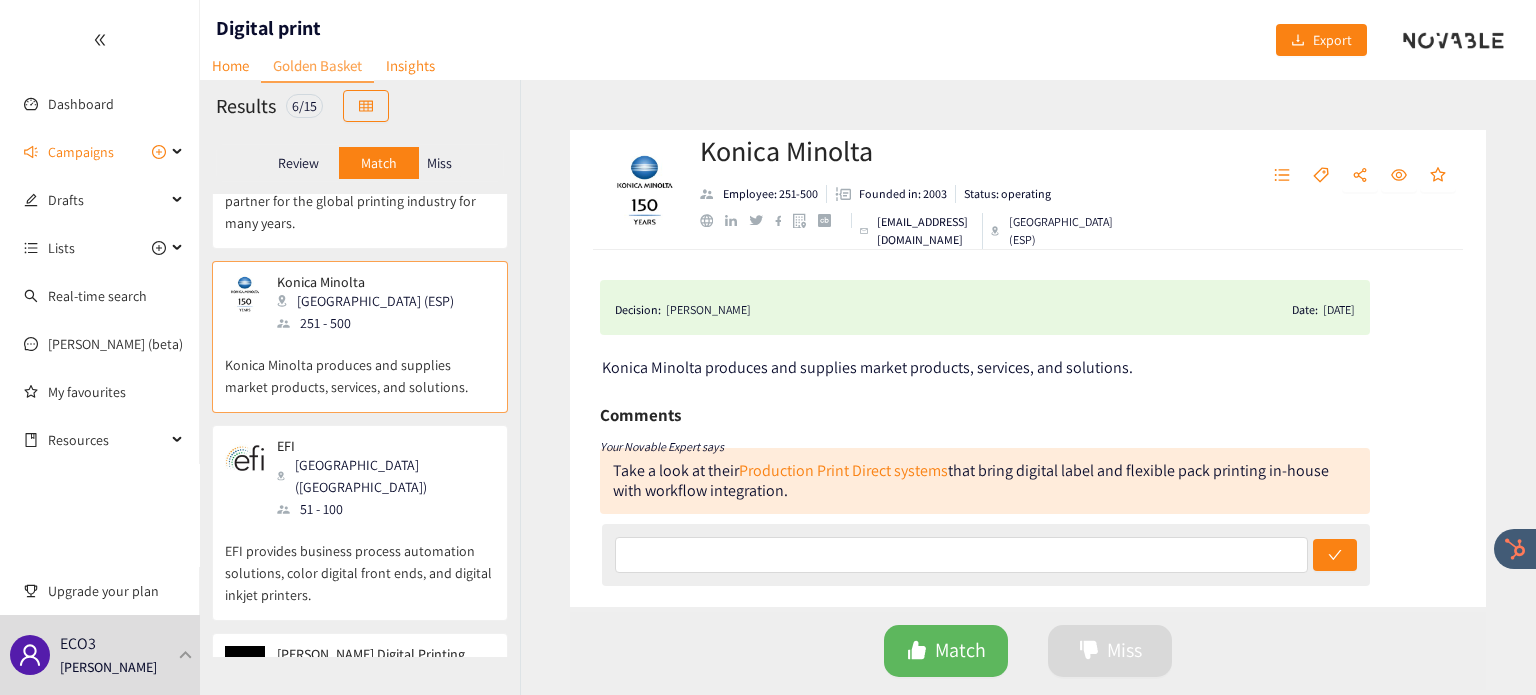 scroll, scrollTop: 136, scrollLeft: 0, axis: vertical 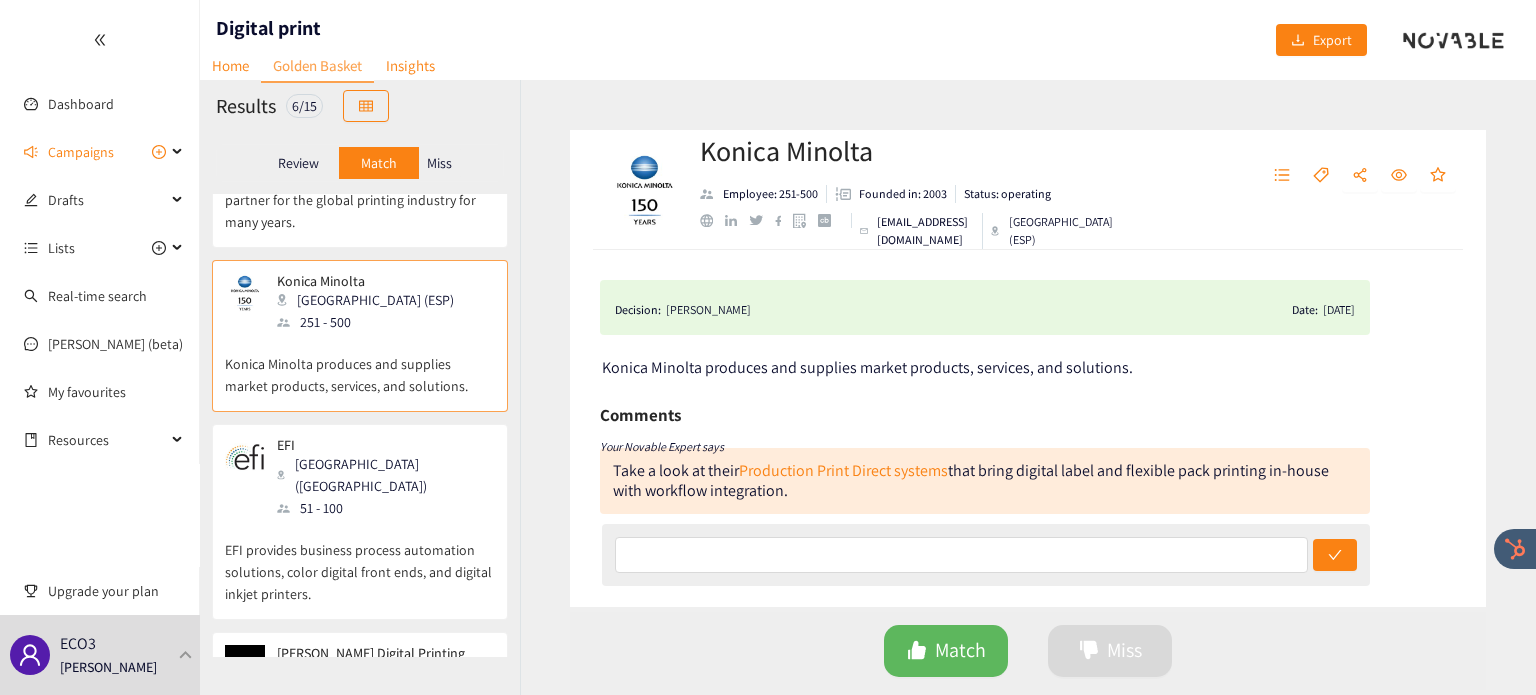 click on "EFI   Fremont (USA)     51 - 100" at bounding box center [360, 478] 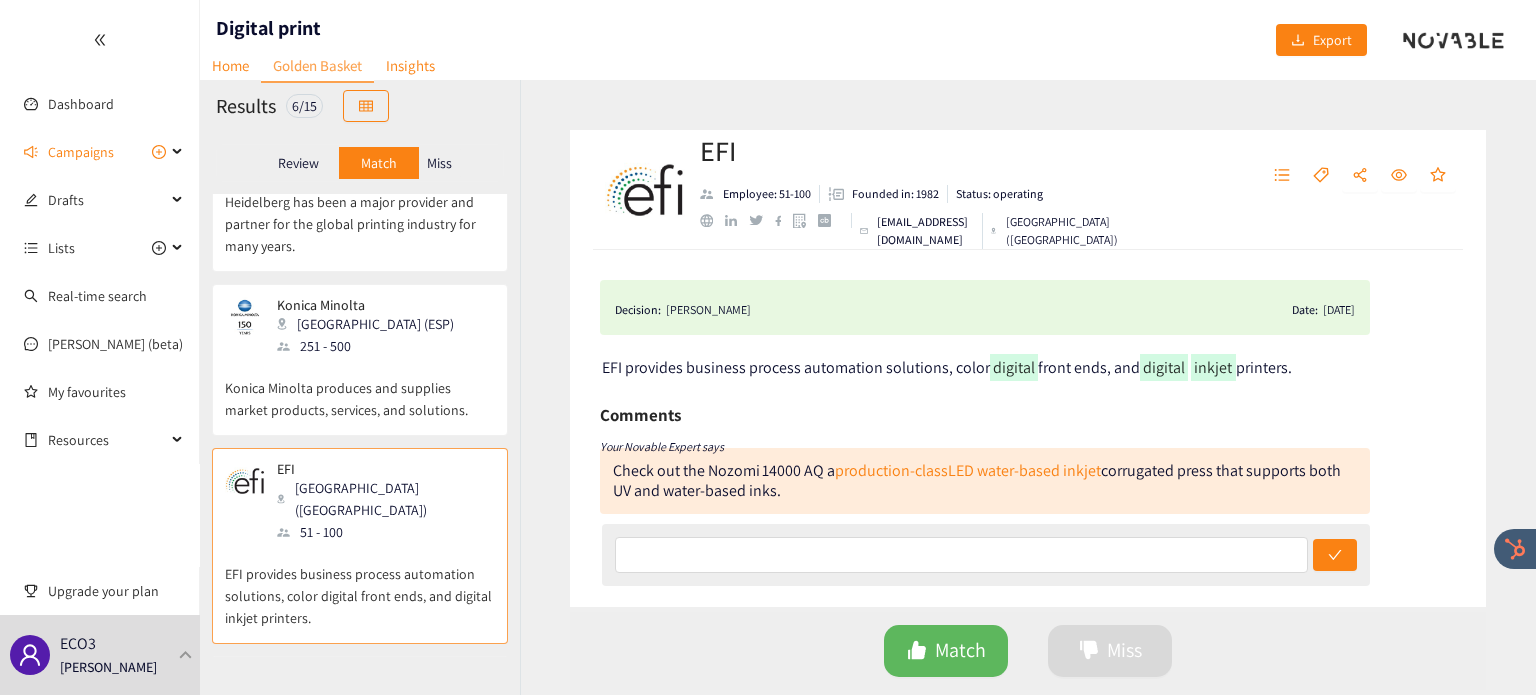 scroll, scrollTop: 111, scrollLeft: 0, axis: vertical 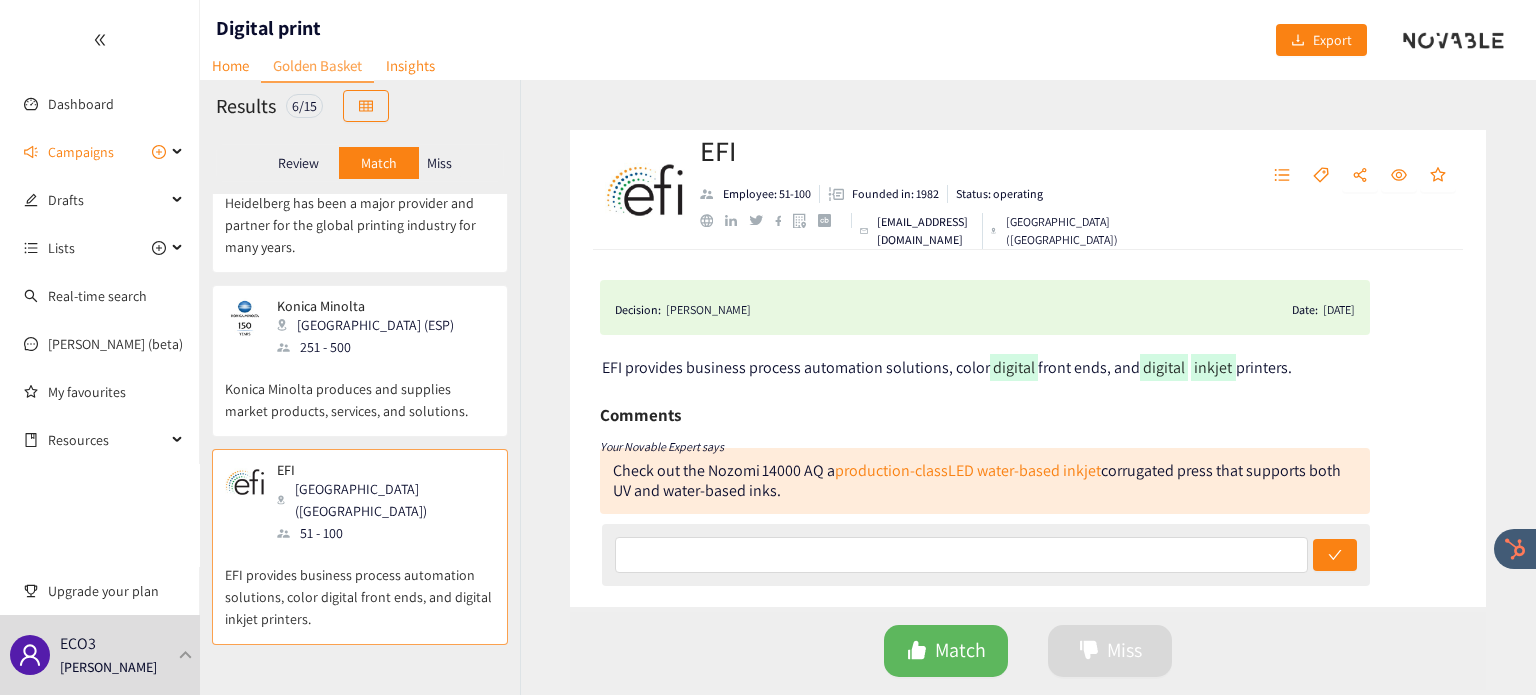click on "Konica Minolta   Madrid (ESP)     251 - 500" at bounding box center (360, 328) 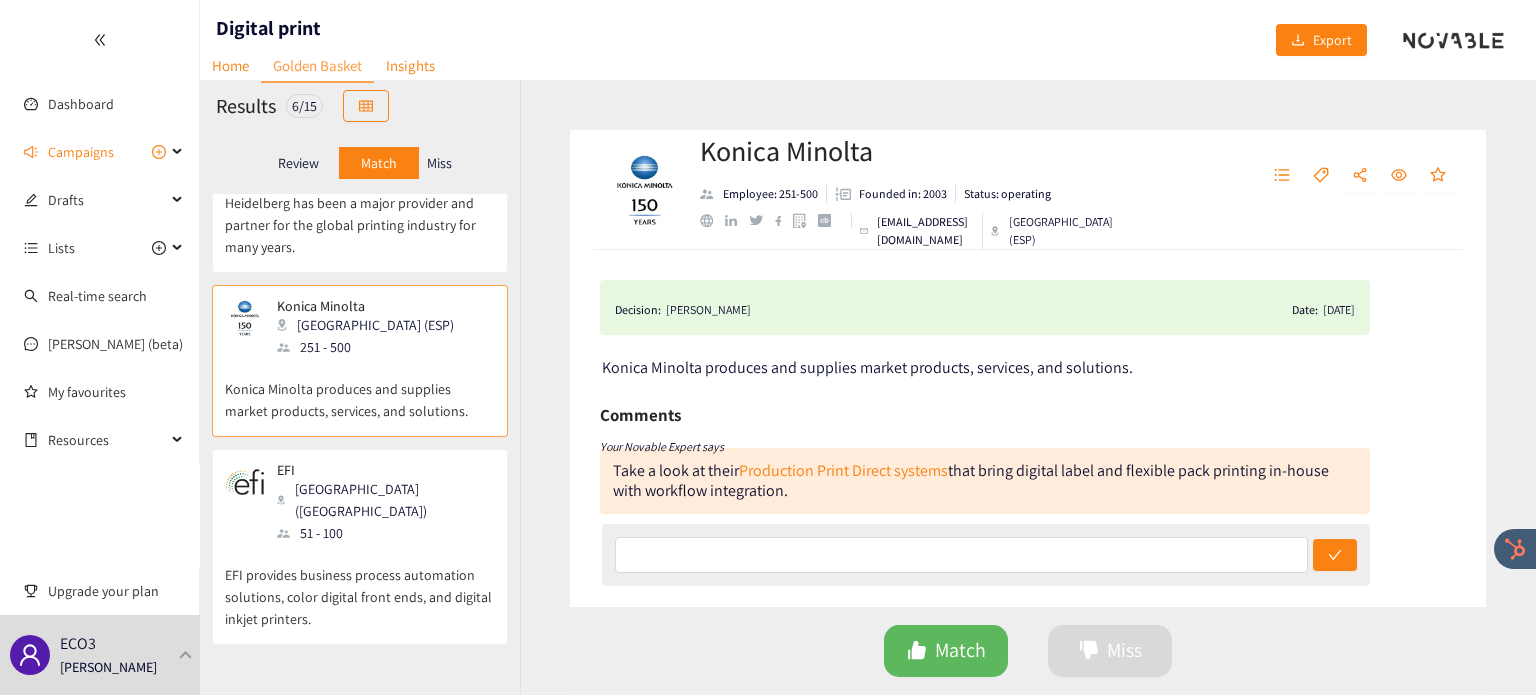 click on "51 - 100" at bounding box center (385, 533) 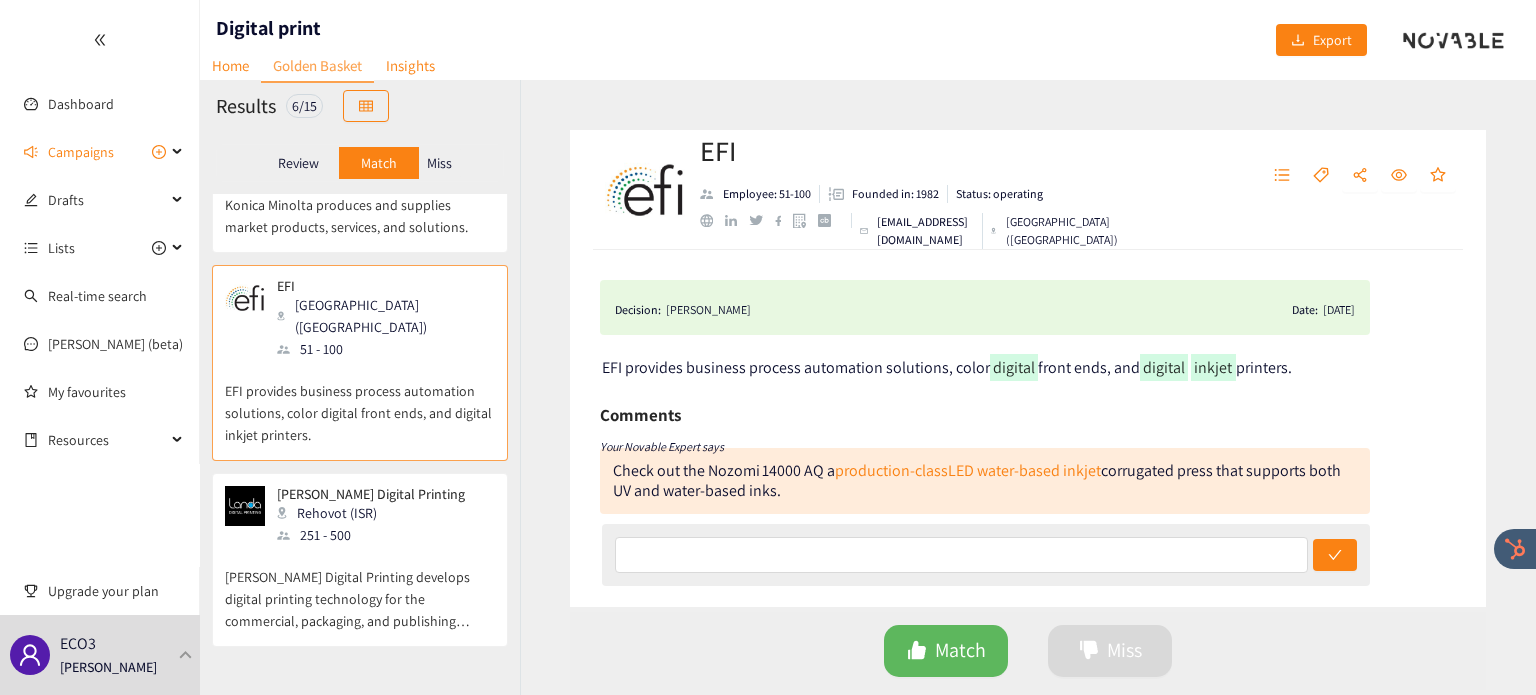 scroll, scrollTop: 310, scrollLeft: 0, axis: vertical 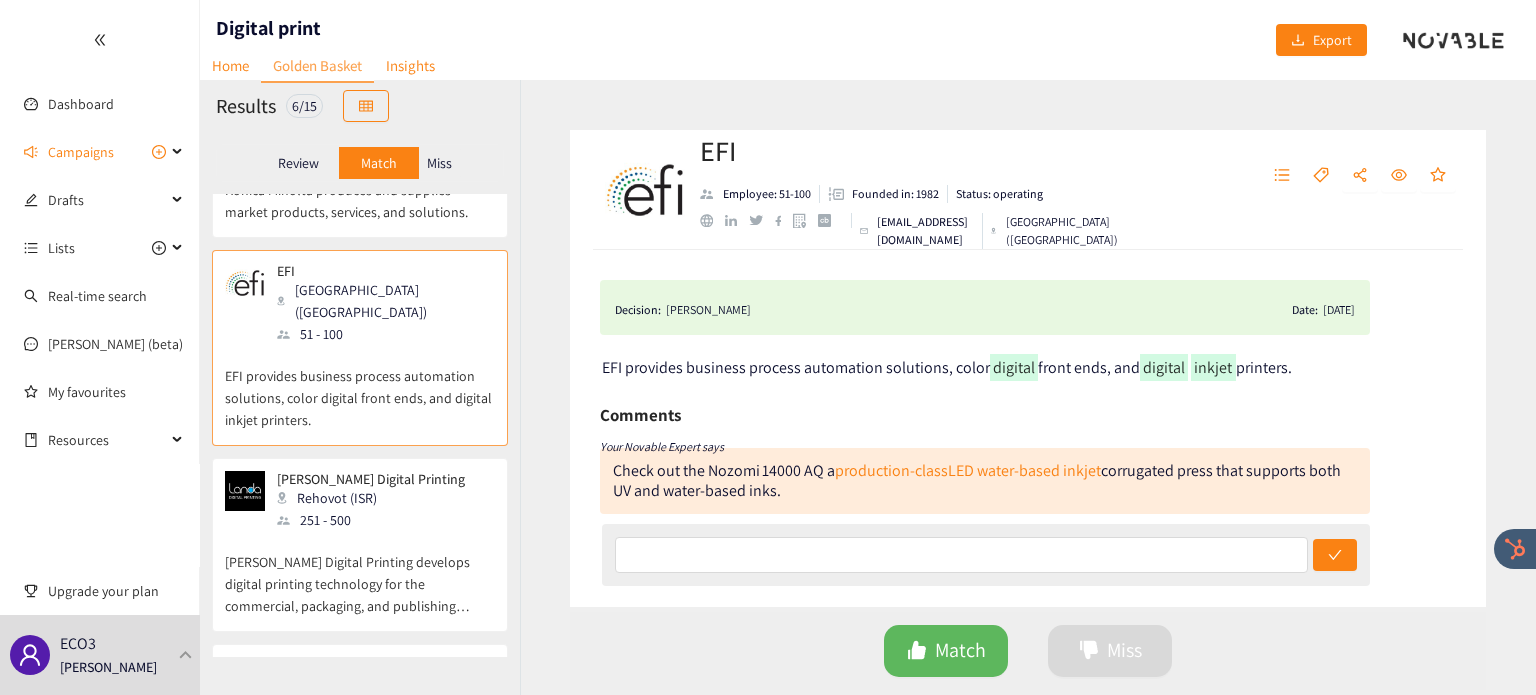 click on "Landa Digital Printing develops digital printing technology for the commercial, packaging, and publishing markets." at bounding box center [360, 574] 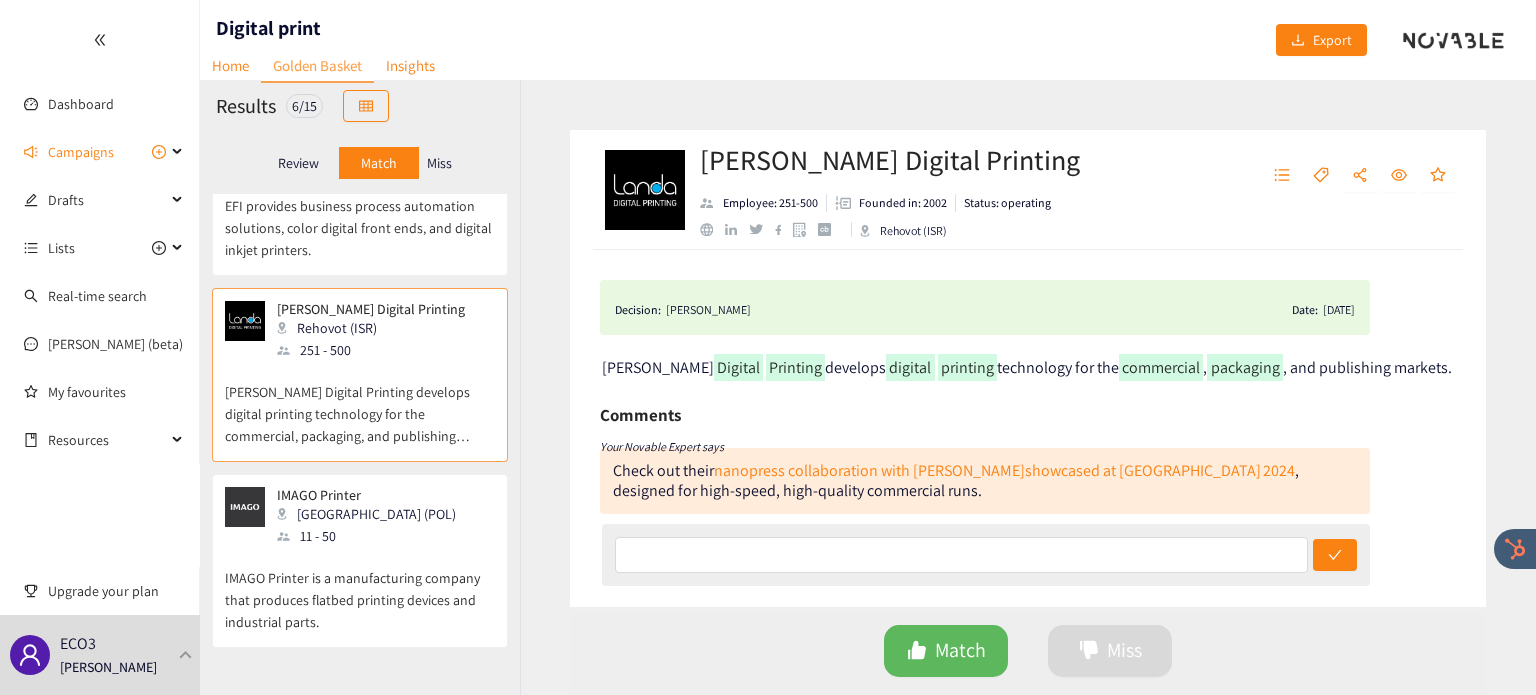 scroll, scrollTop: 480, scrollLeft: 0, axis: vertical 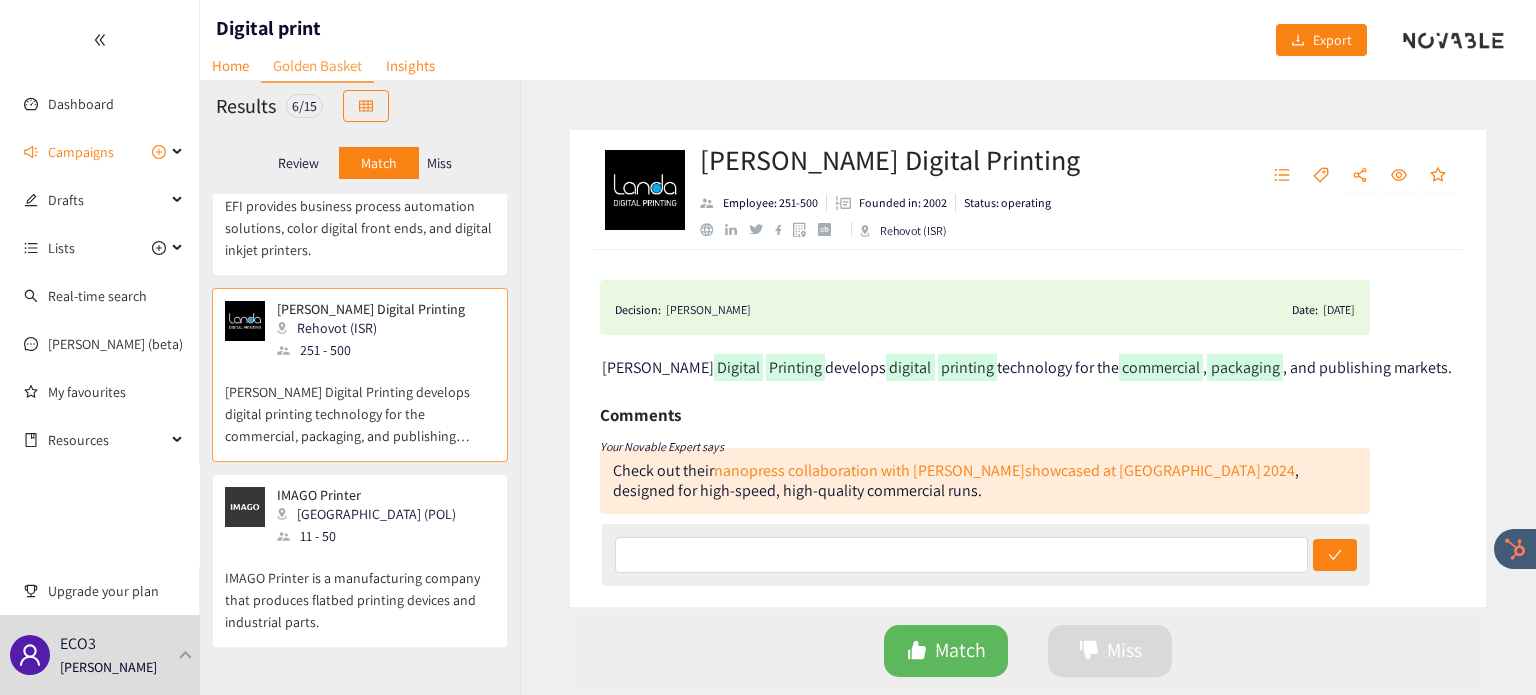 click at bounding box center (706, 229) 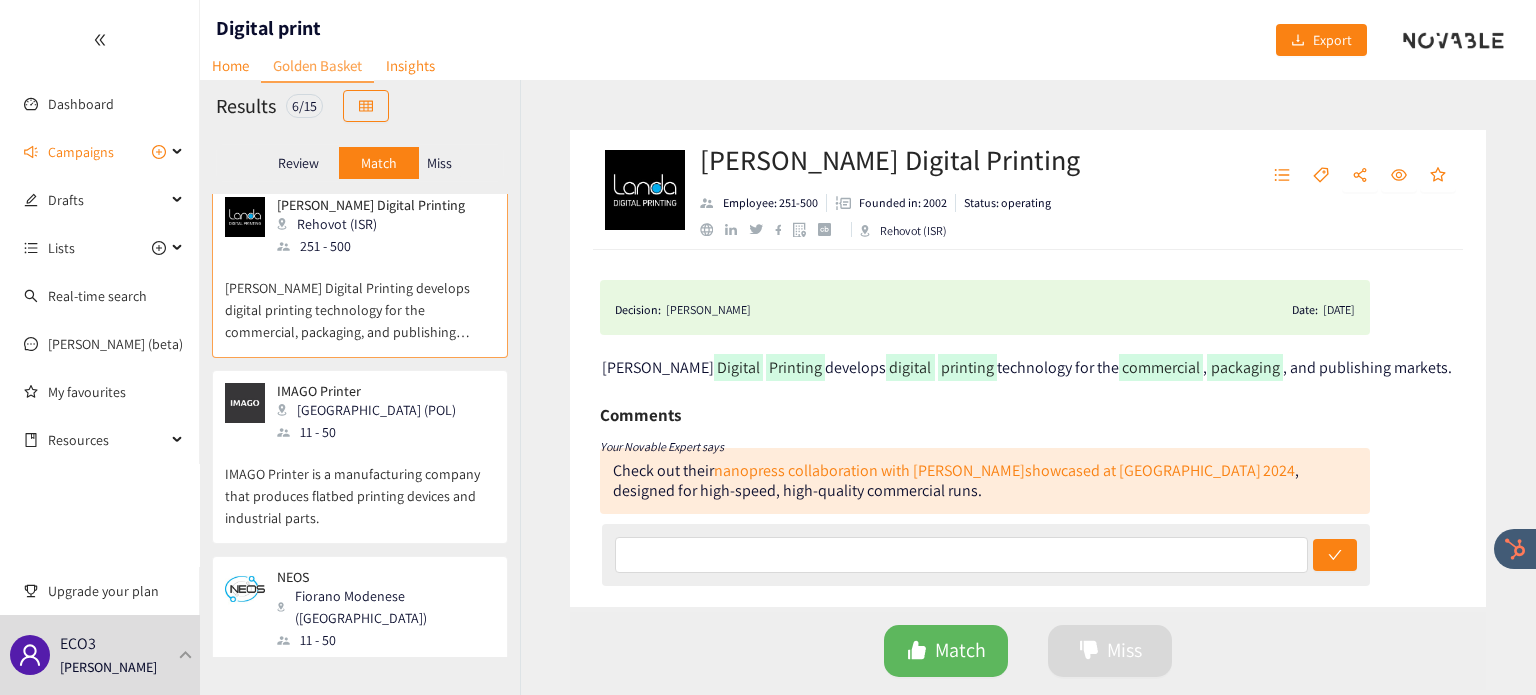 click on "IMAGO Printer is a manufacturing company that produces flatbed printing devices and industrial parts." at bounding box center (360, 486) 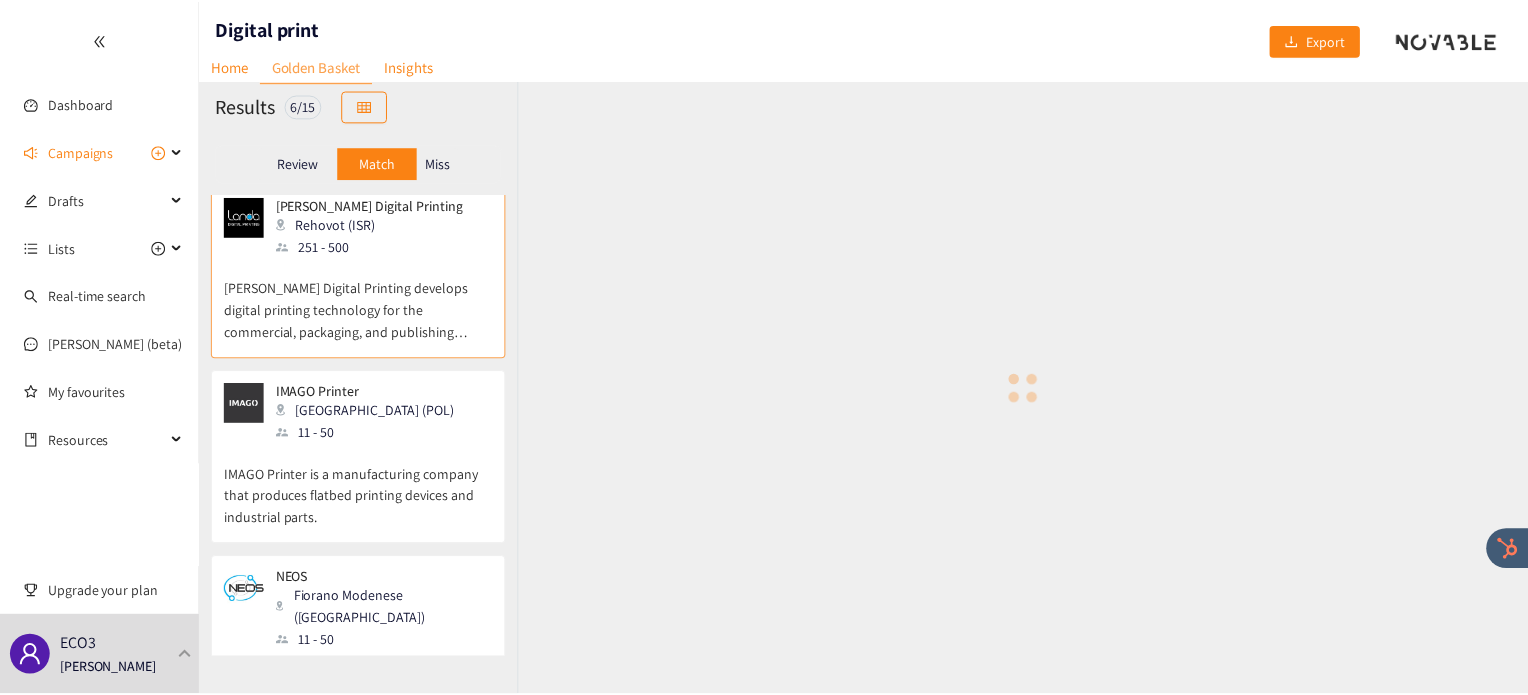 scroll, scrollTop: 606, scrollLeft: 0, axis: vertical 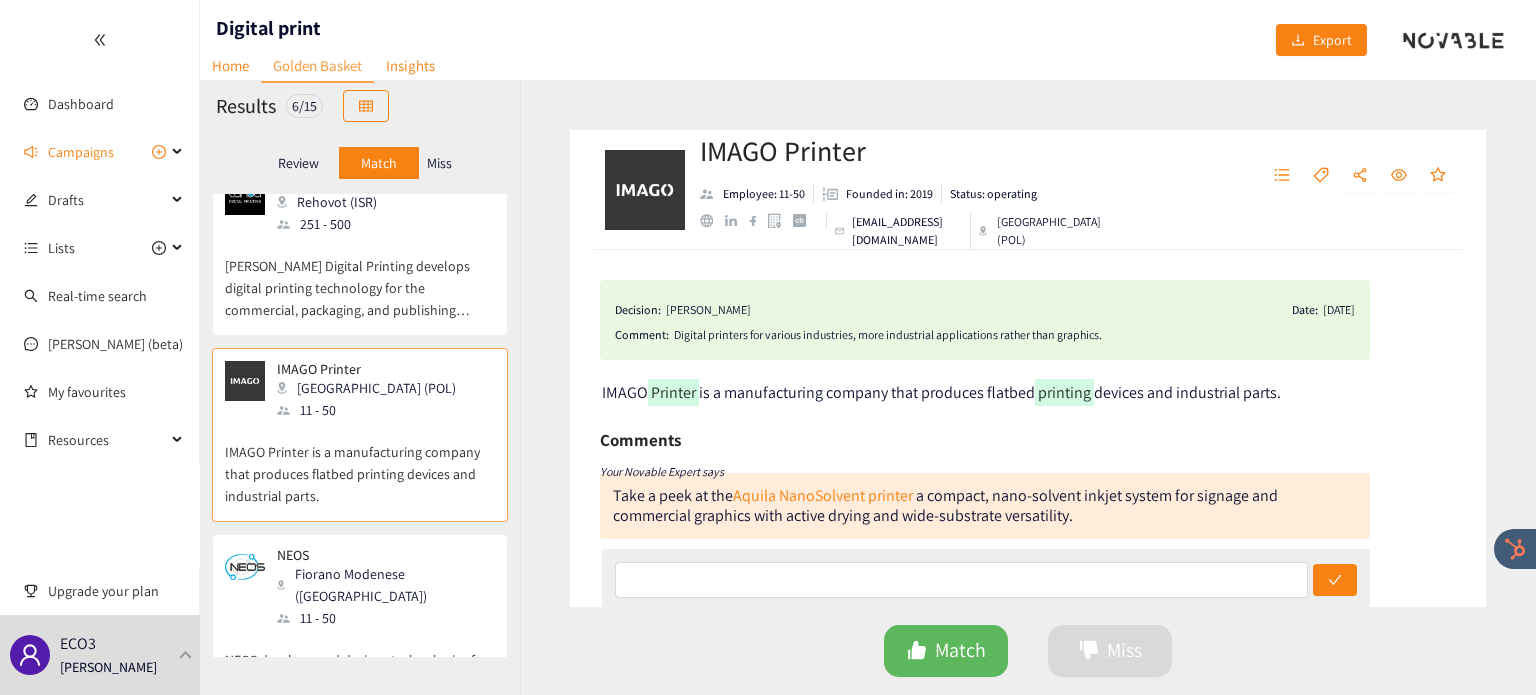 click on "Landa Digital Printing develops digital printing technology for the commercial, packaging, and publishing markets." at bounding box center [360, 278] 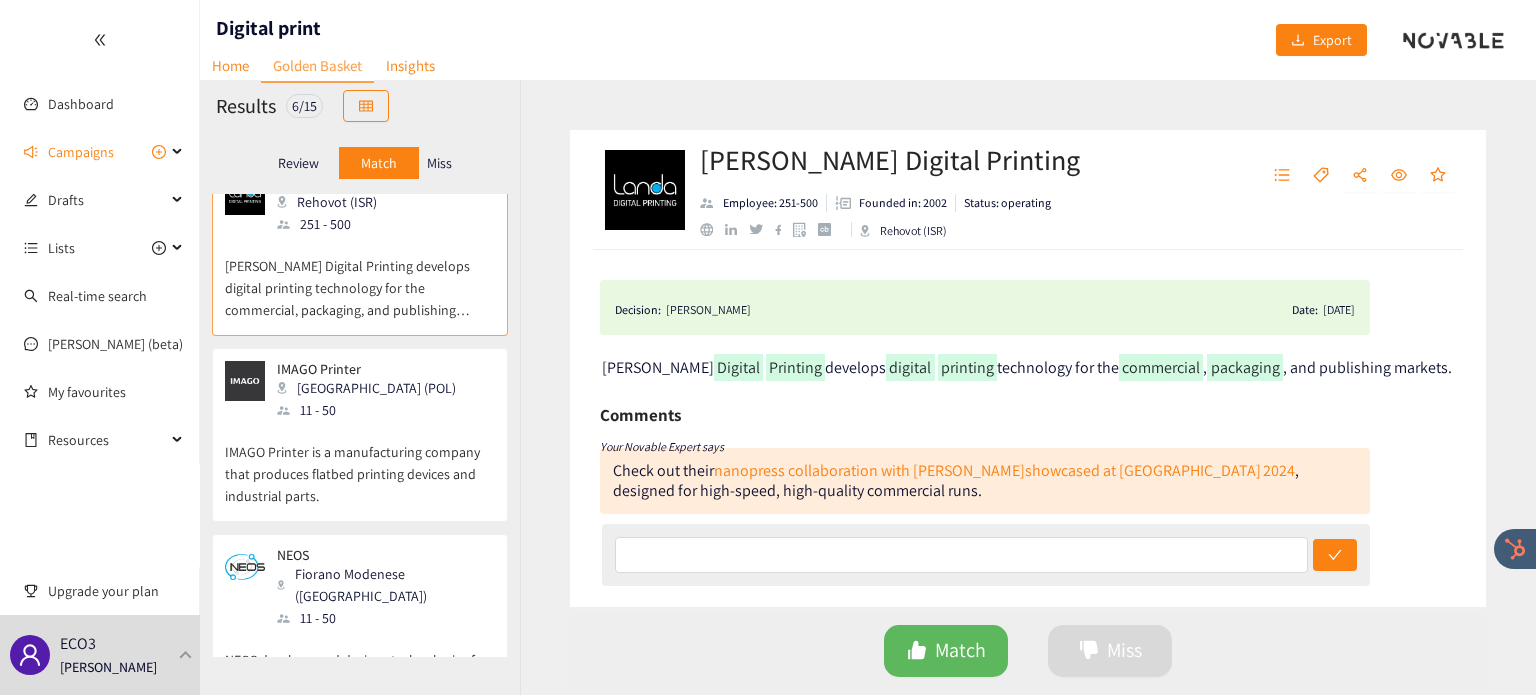 click on "IMAGO Printer is a manufacturing company that produces flatbed printing devices and industrial parts." at bounding box center [360, 464] 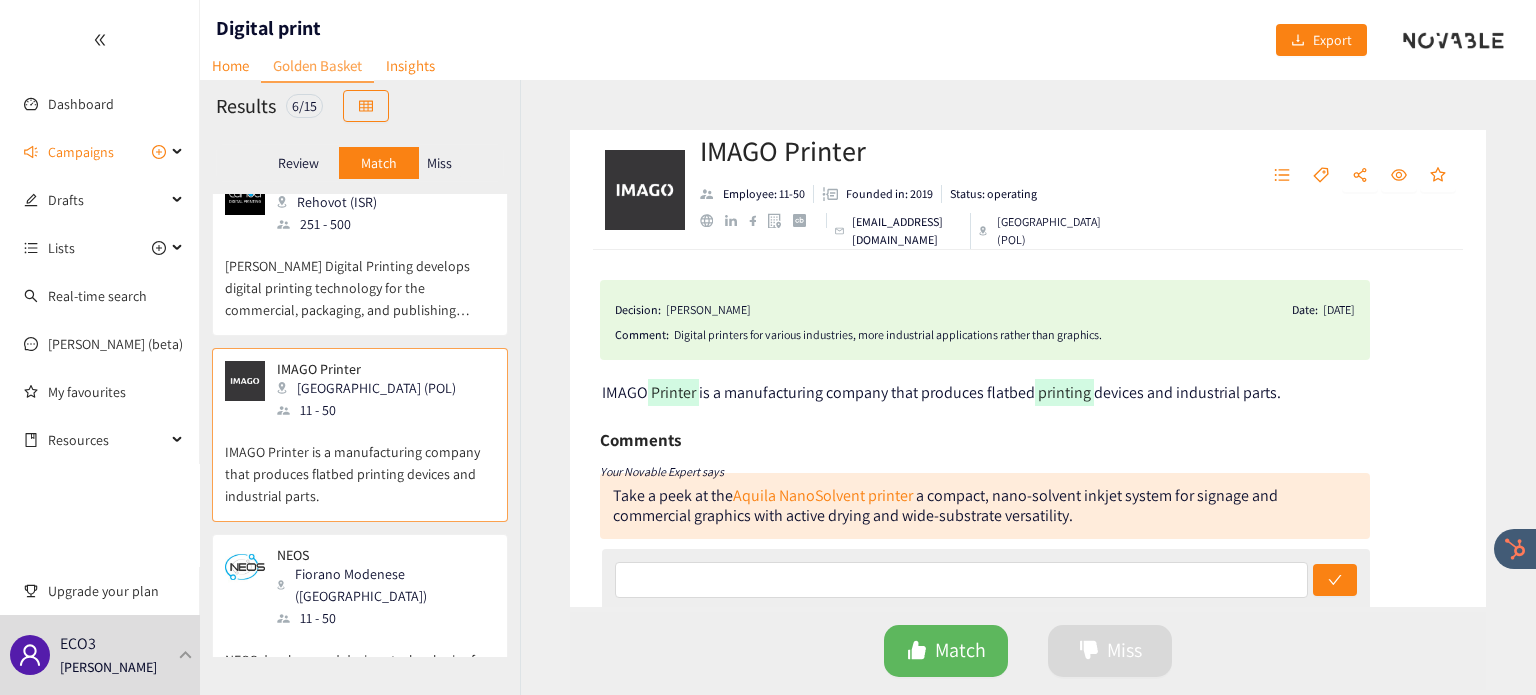click at bounding box center (706, 220) 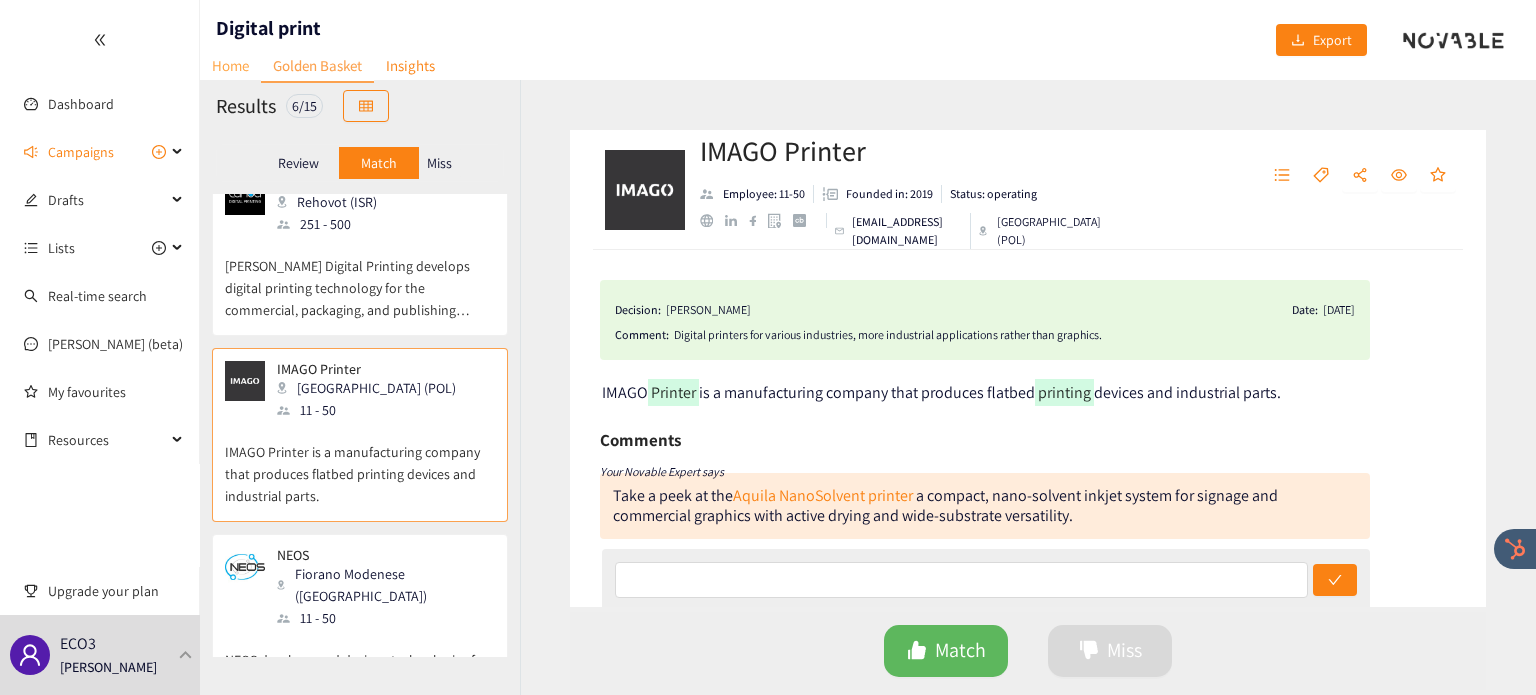 click on "Home" at bounding box center [230, 65] 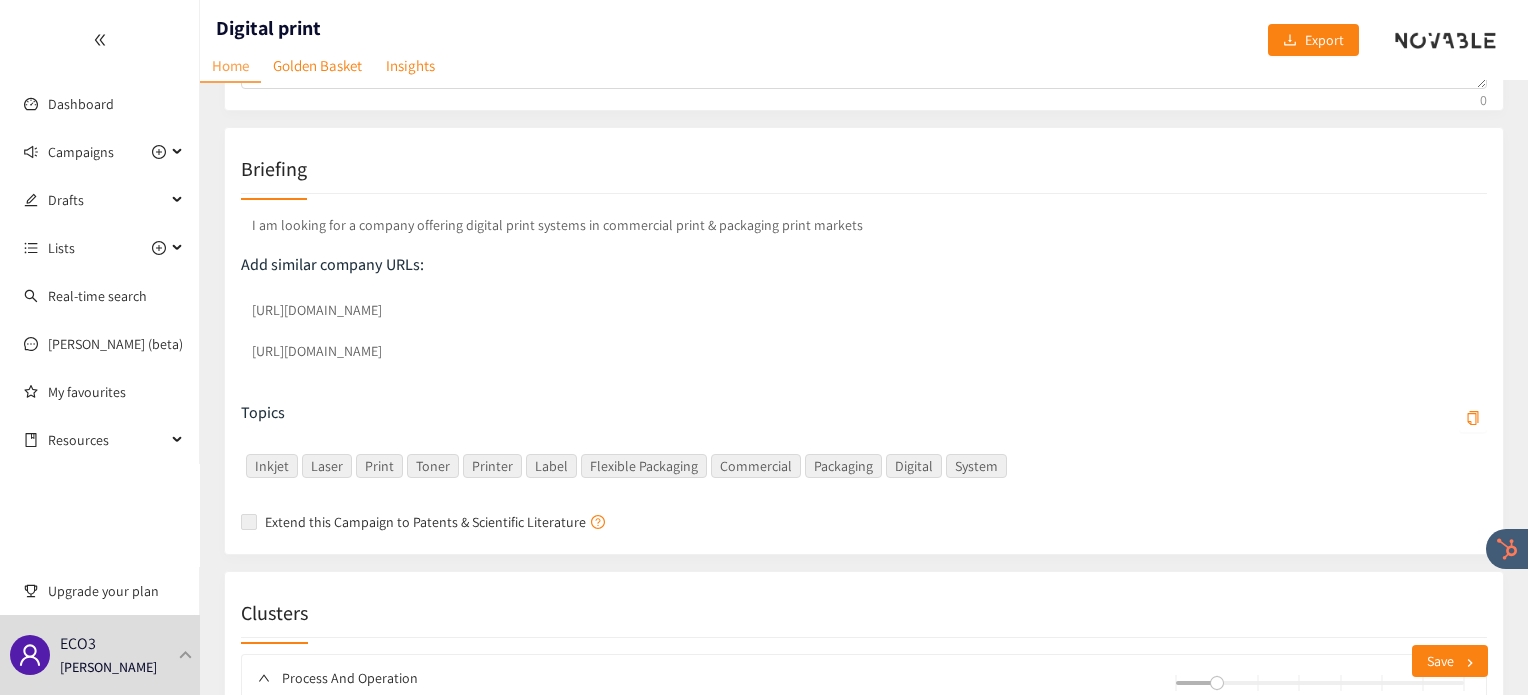 scroll, scrollTop: 0, scrollLeft: 0, axis: both 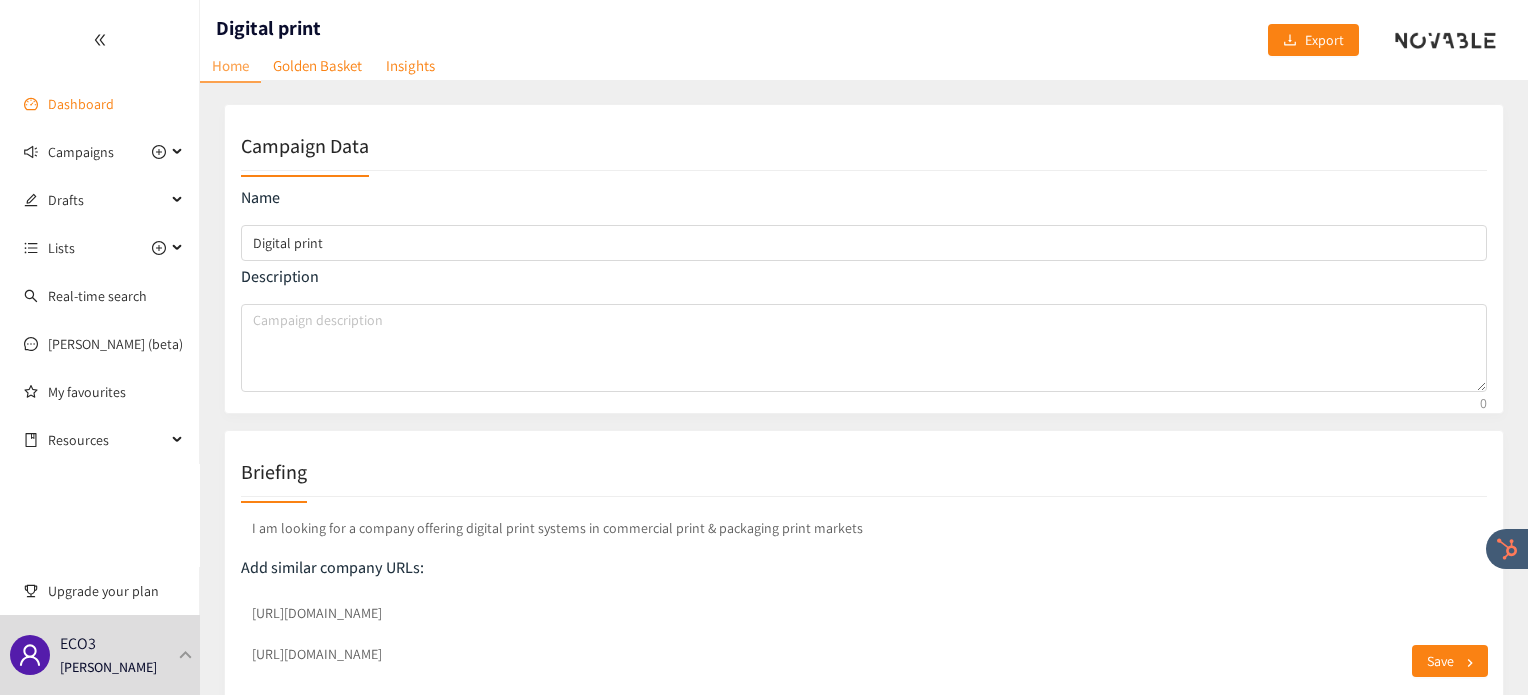 click on "Dashboard" at bounding box center [81, 104] 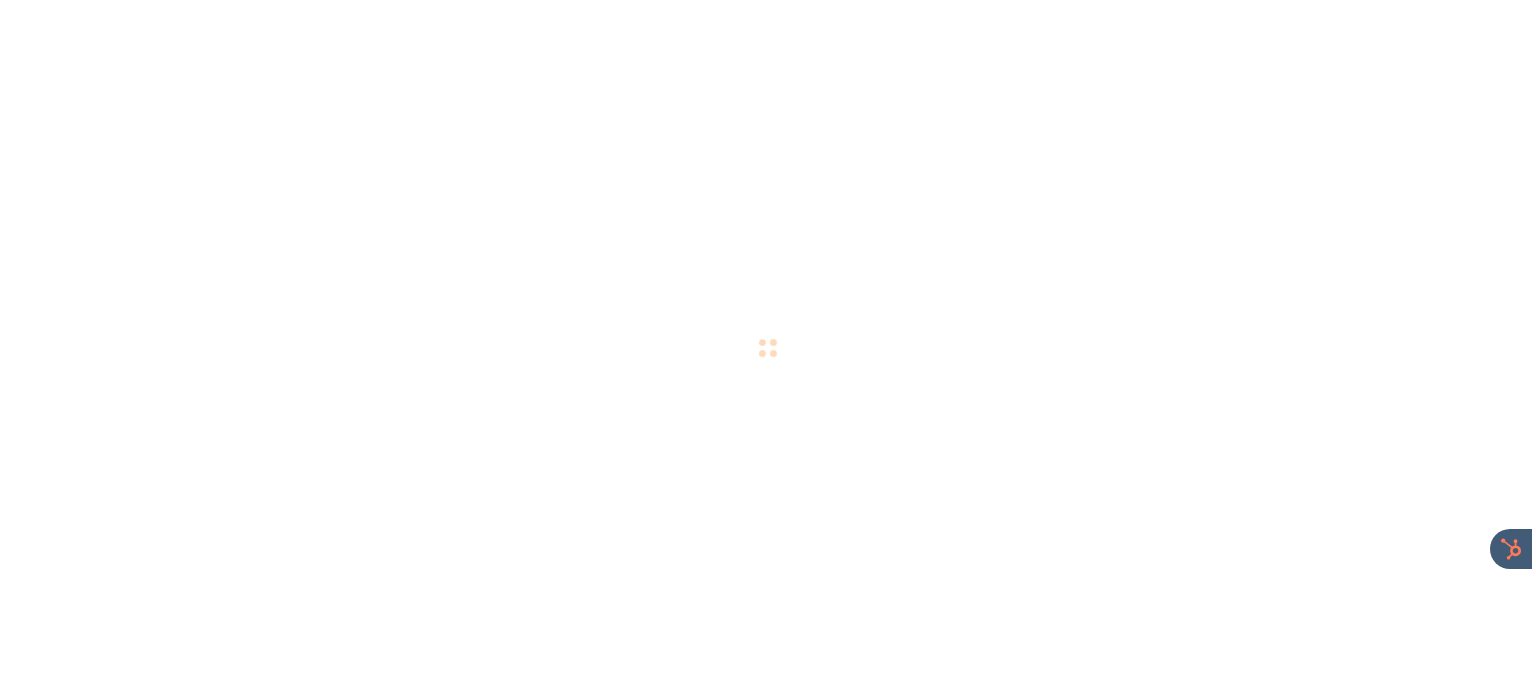 scroll, scrollTop: 0, scrollLeft: 0, axis: both 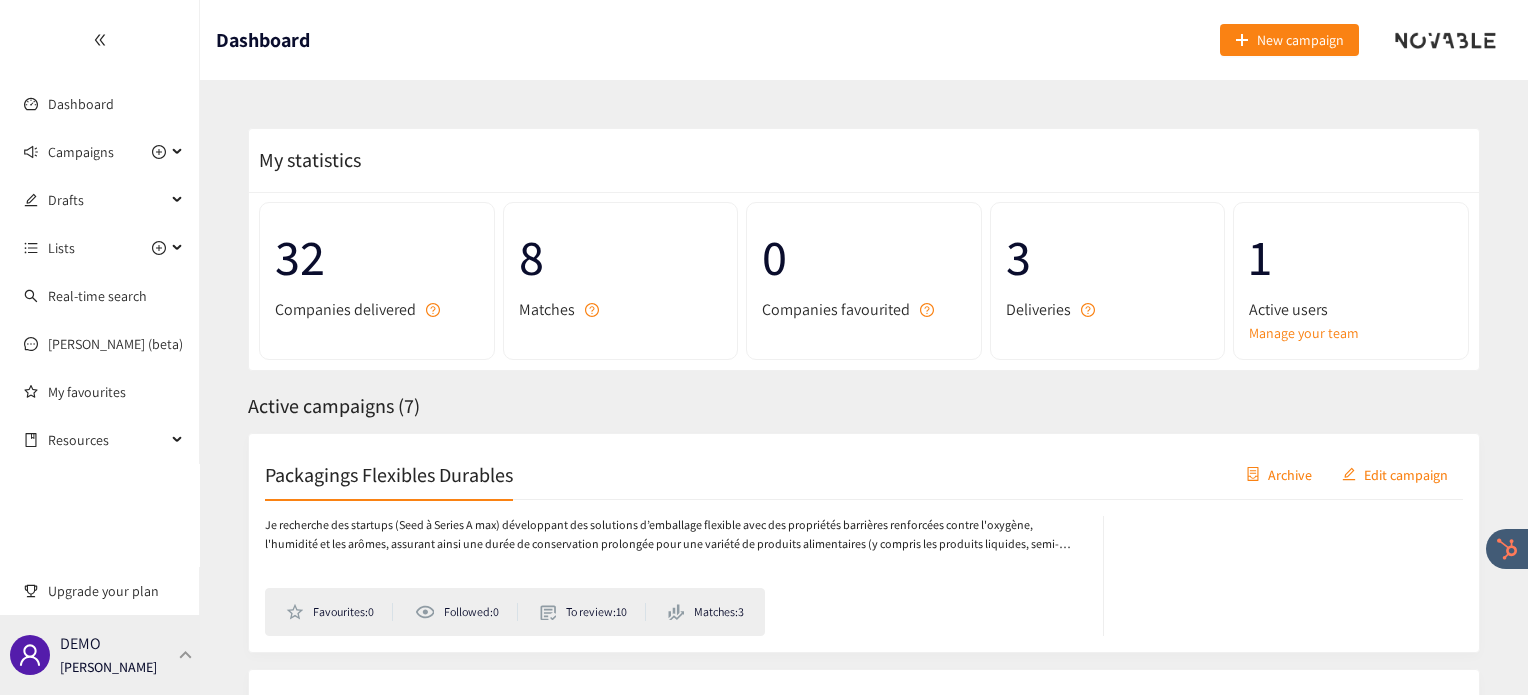 click on "DEMO [PERSON_NAME]" at bounding box center (100, 655) 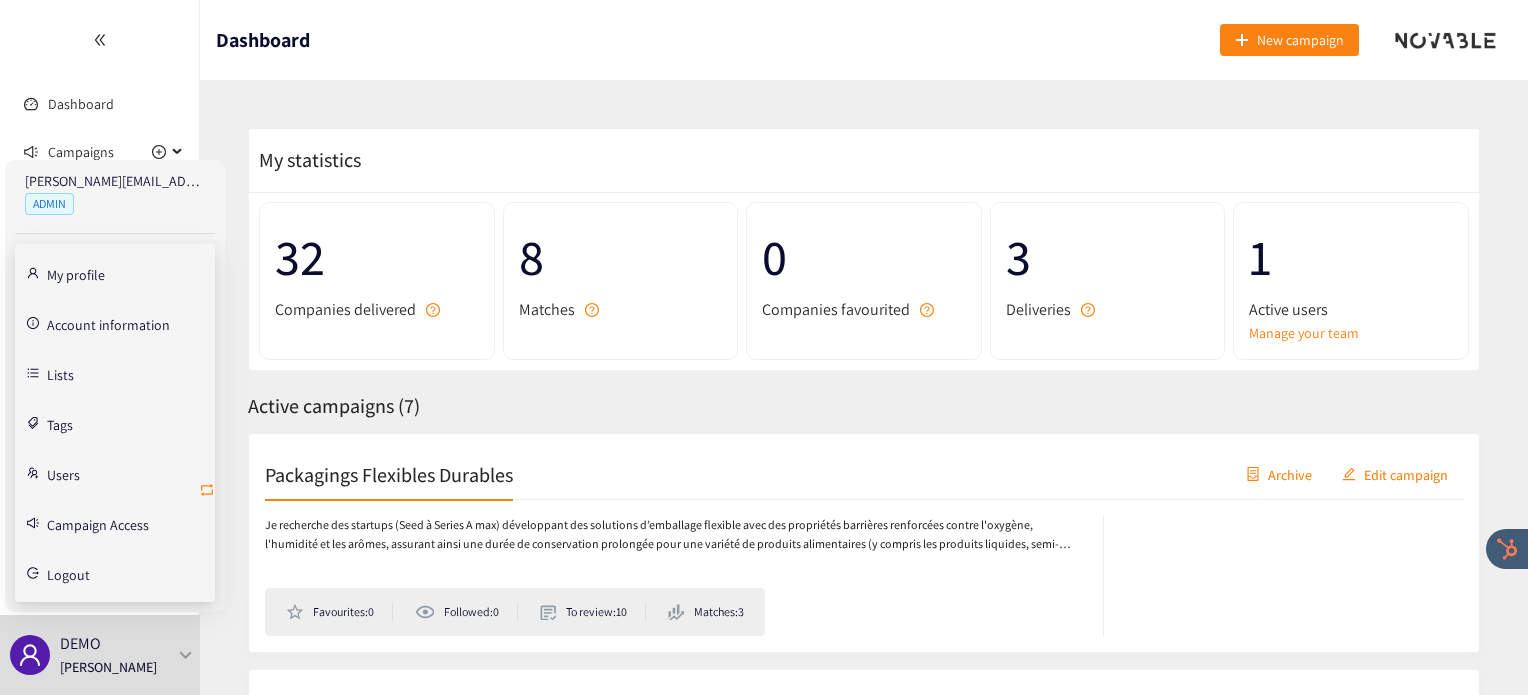 click 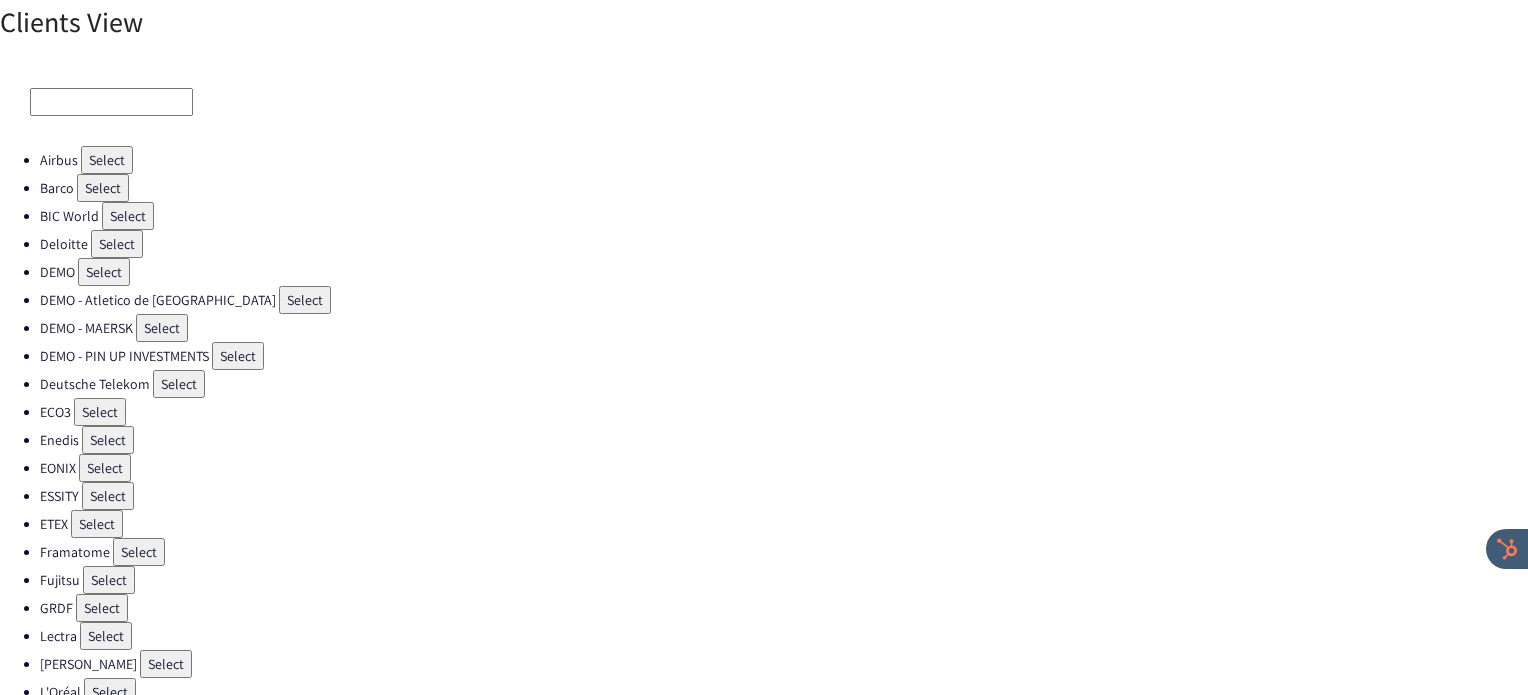 click at bounding box center [764, 102] 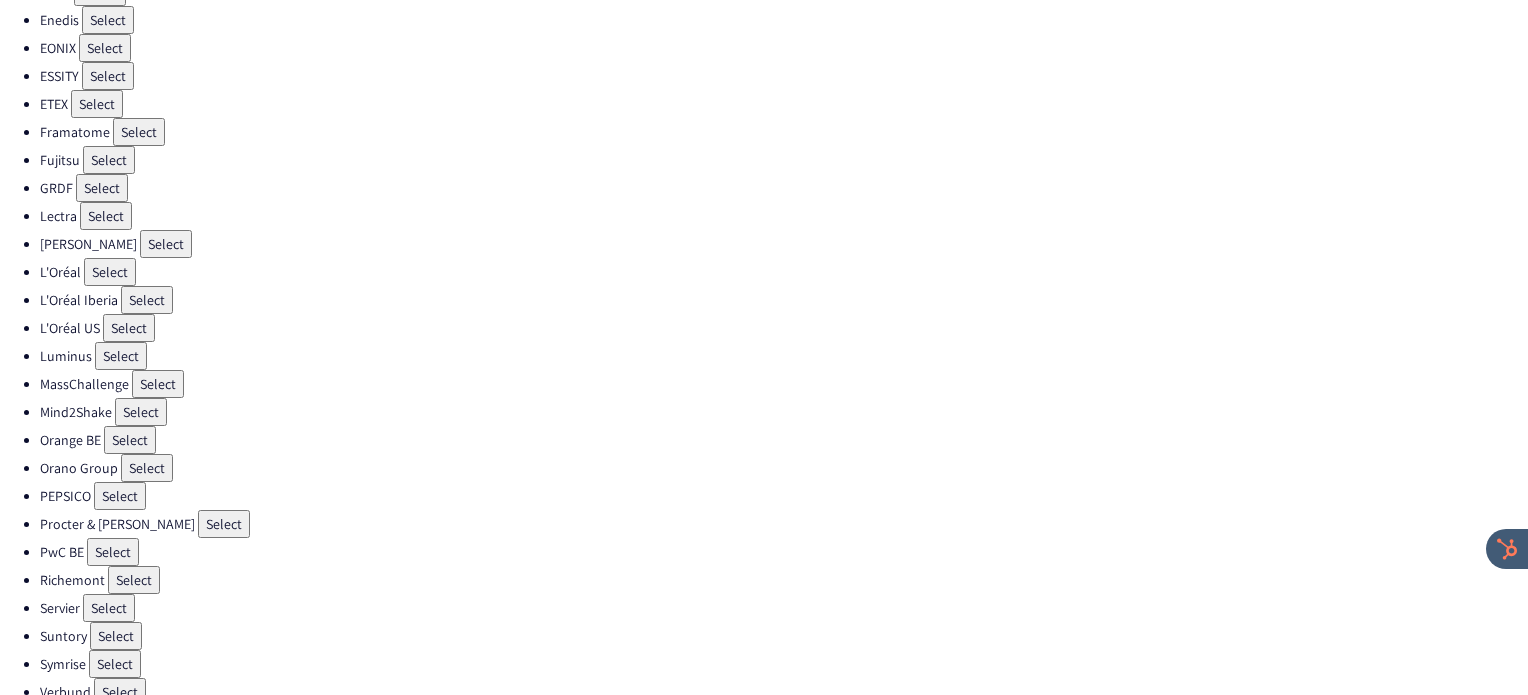 scroll, scrollTop: 456, scrollLeft: 0, axis: vertical 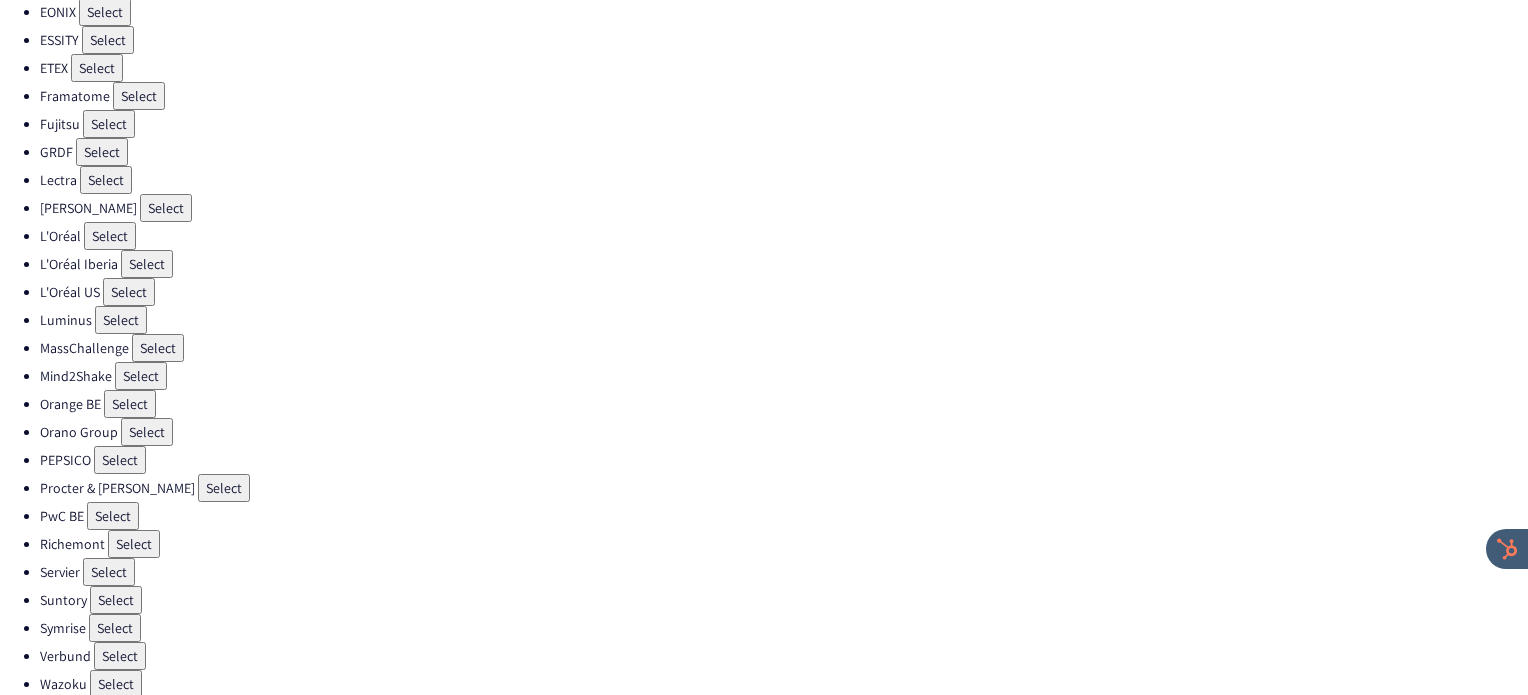 click on "Select" at bounding box center [120, 656] 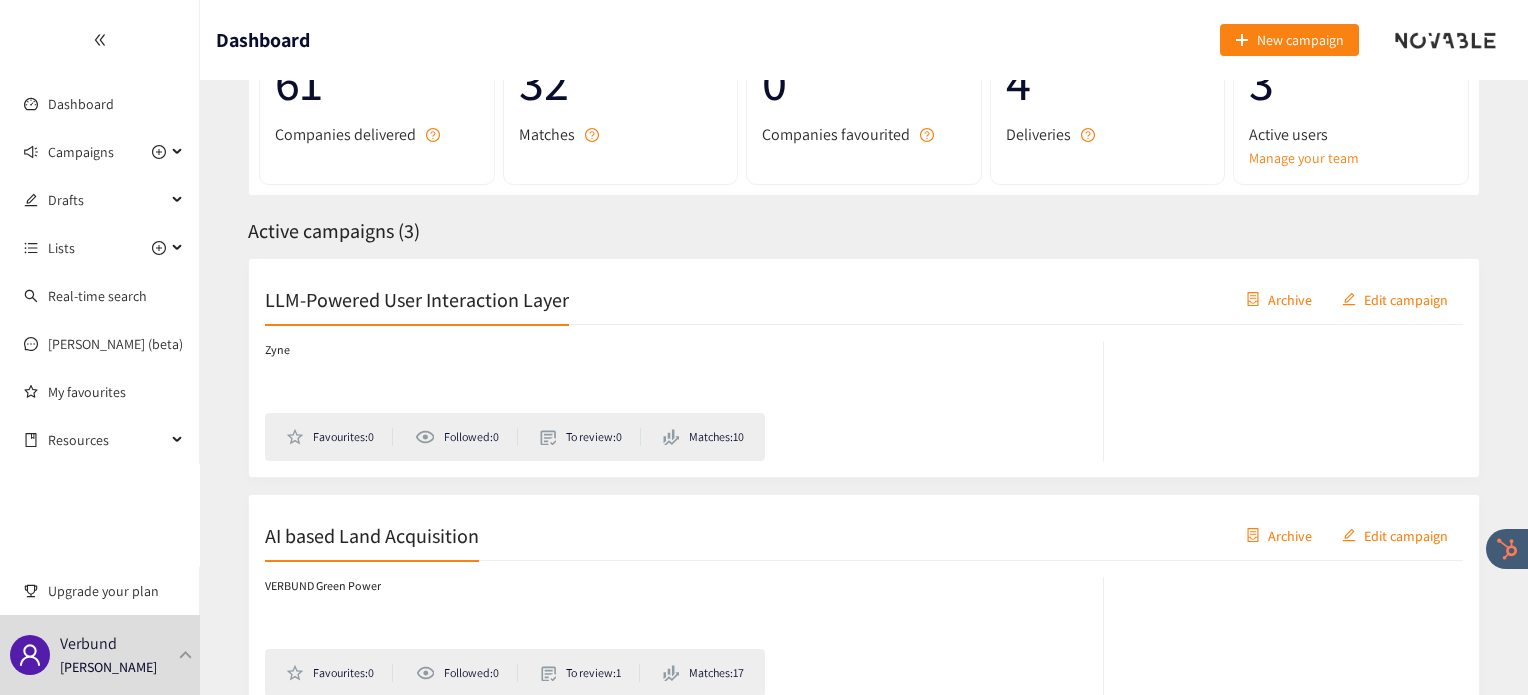 scroll, scrollTop: 174, scrollLeft: 0, axis: vertical 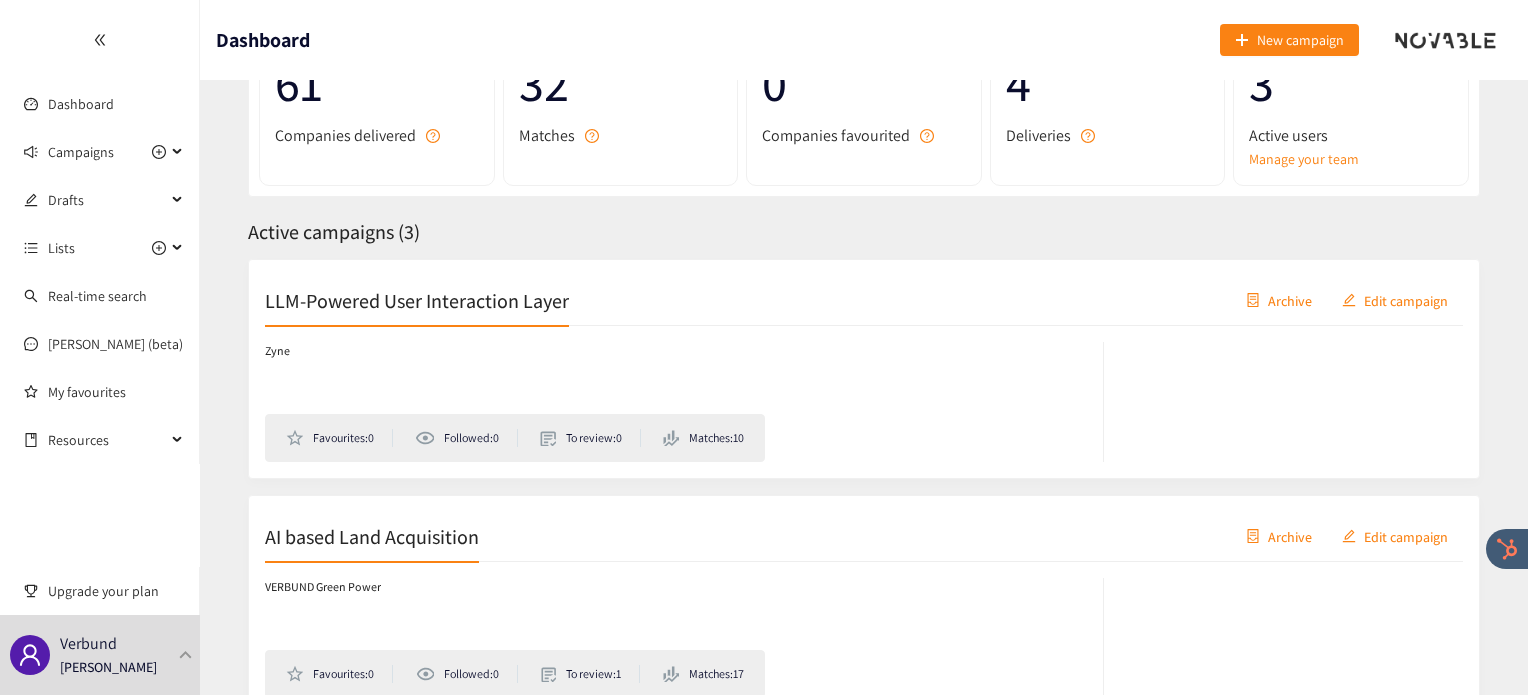 click on "LLM-Powered User Interaction Layer" at bounding box center (417, 300) 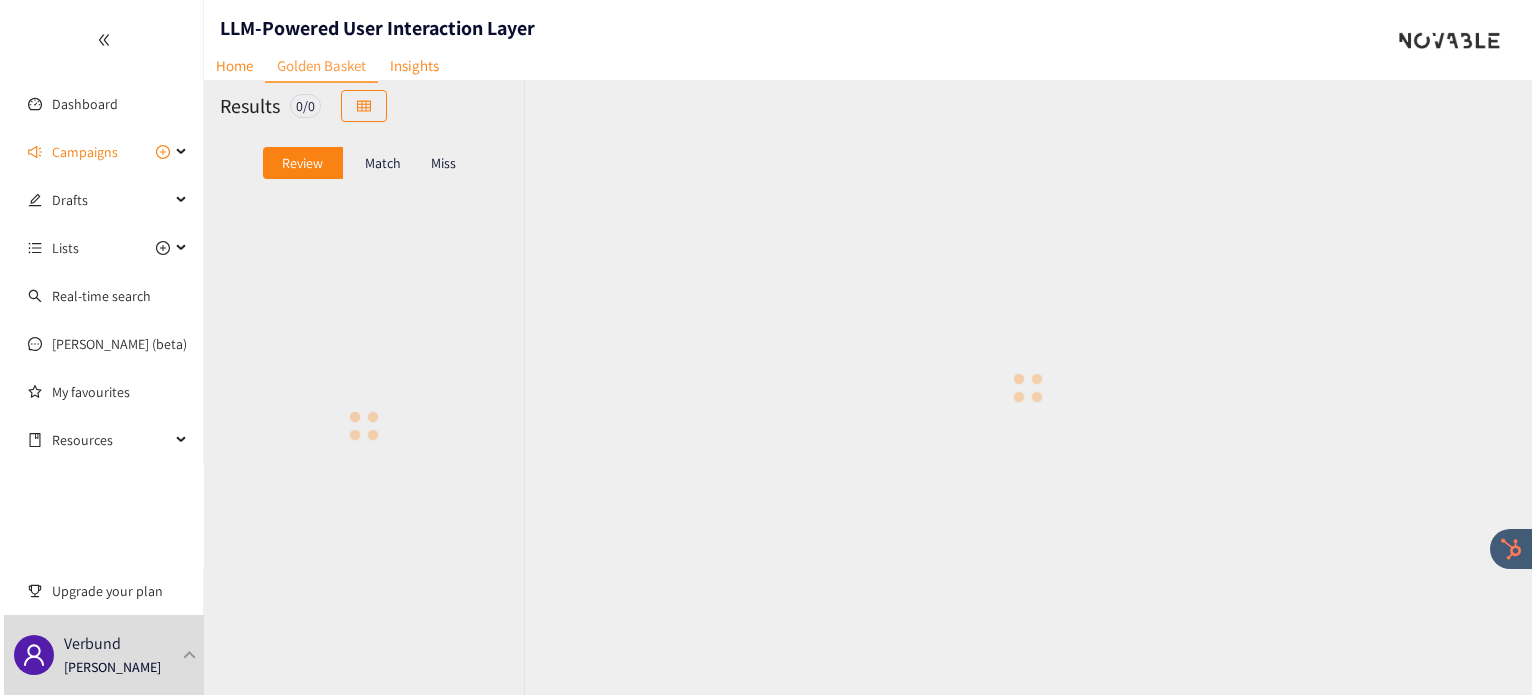 scroll, scrollTop: 0, scrollLeft: 0, axis: both 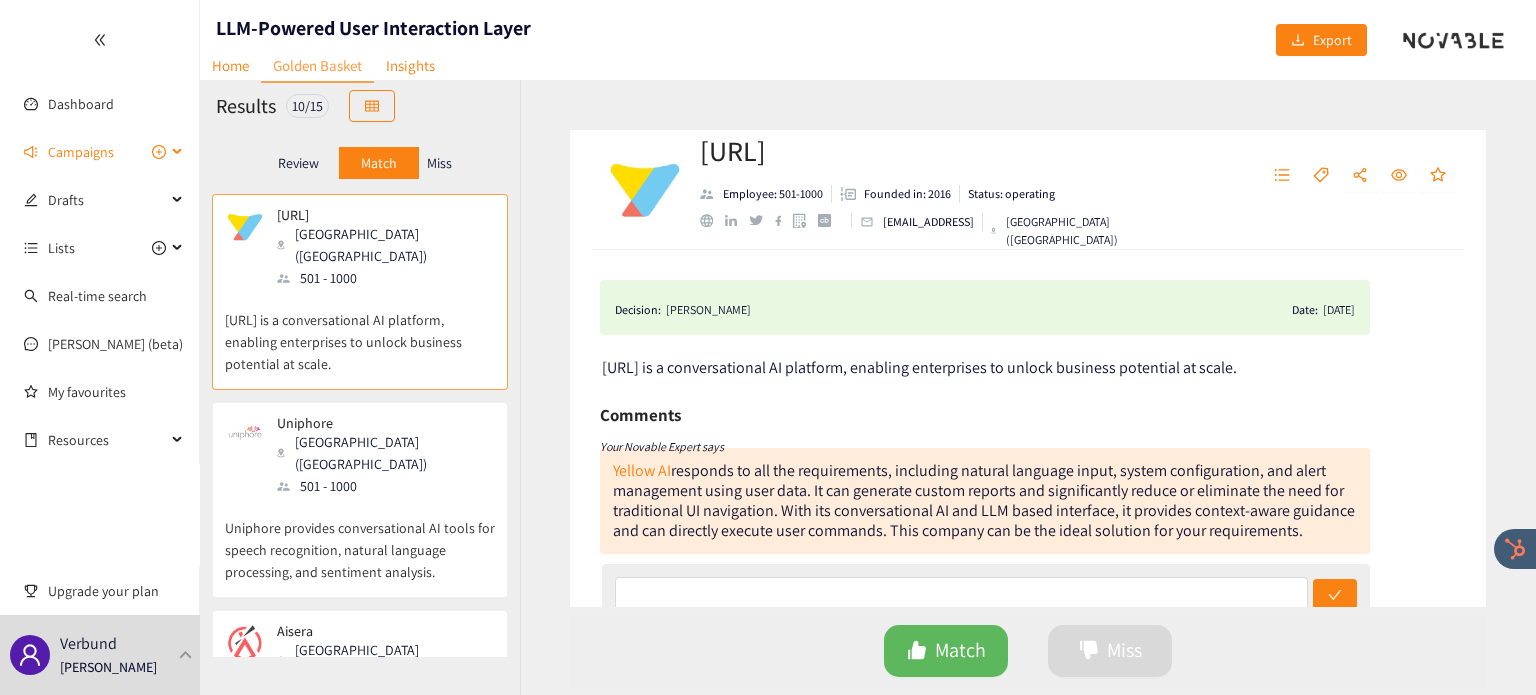 click on "Campaigns" at bounding box center [81, 152] 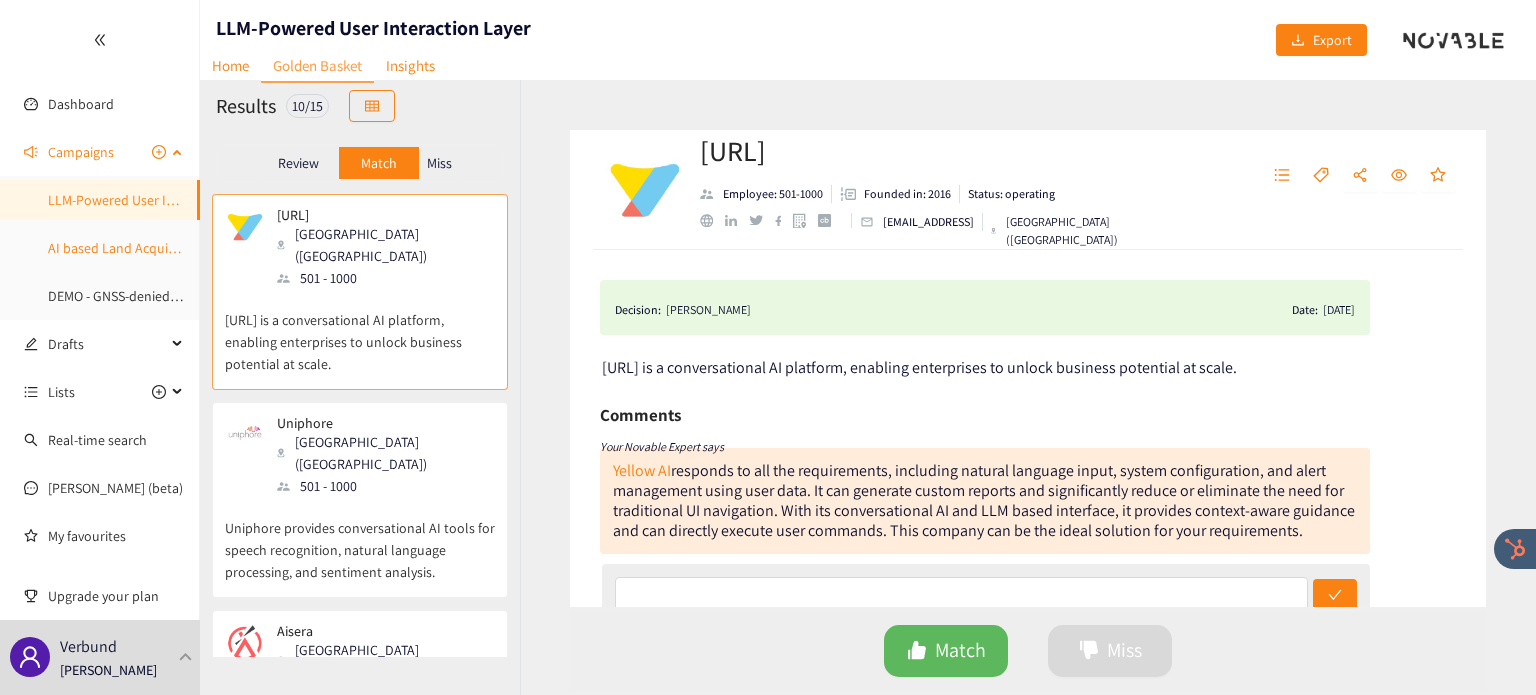 click on "AI based Land Acquisition" at bounding box center (124, 248) 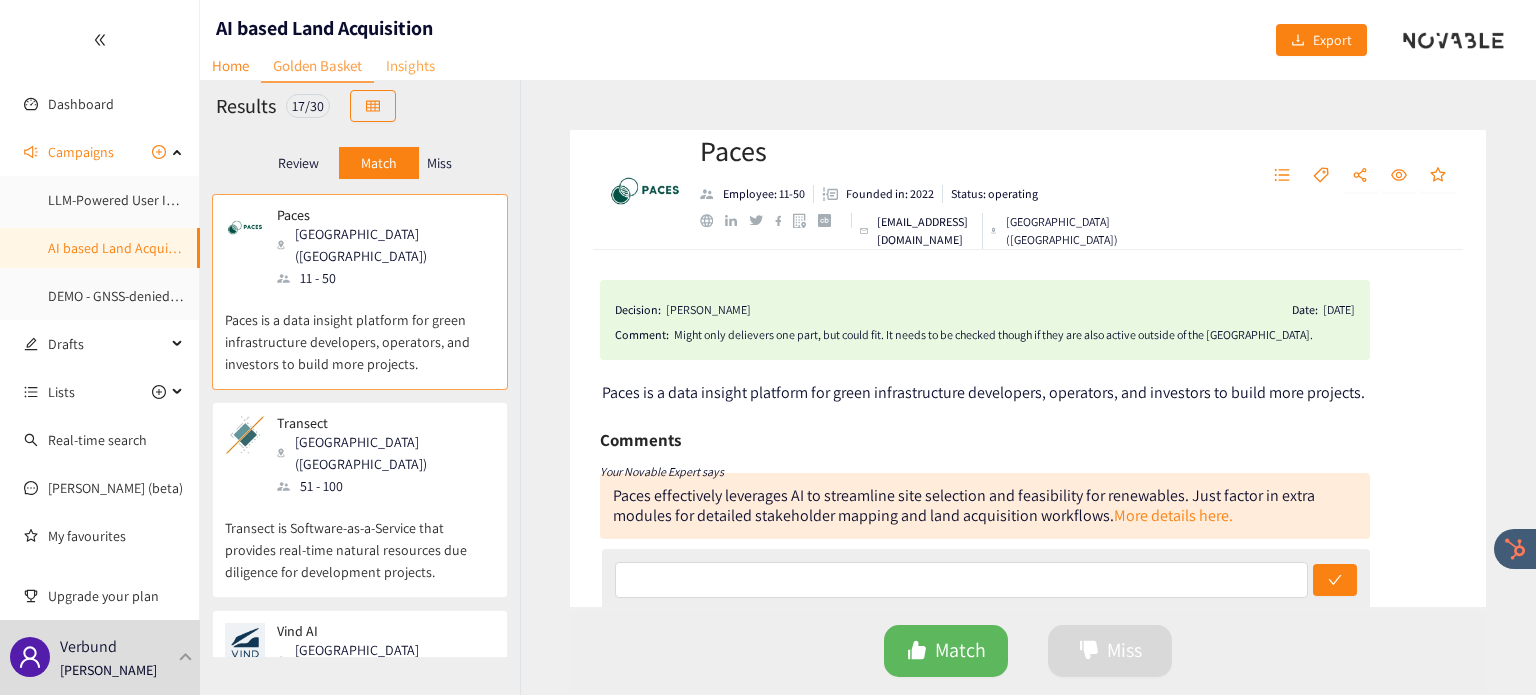 click on "Insights" at bounding box center (410, 65) 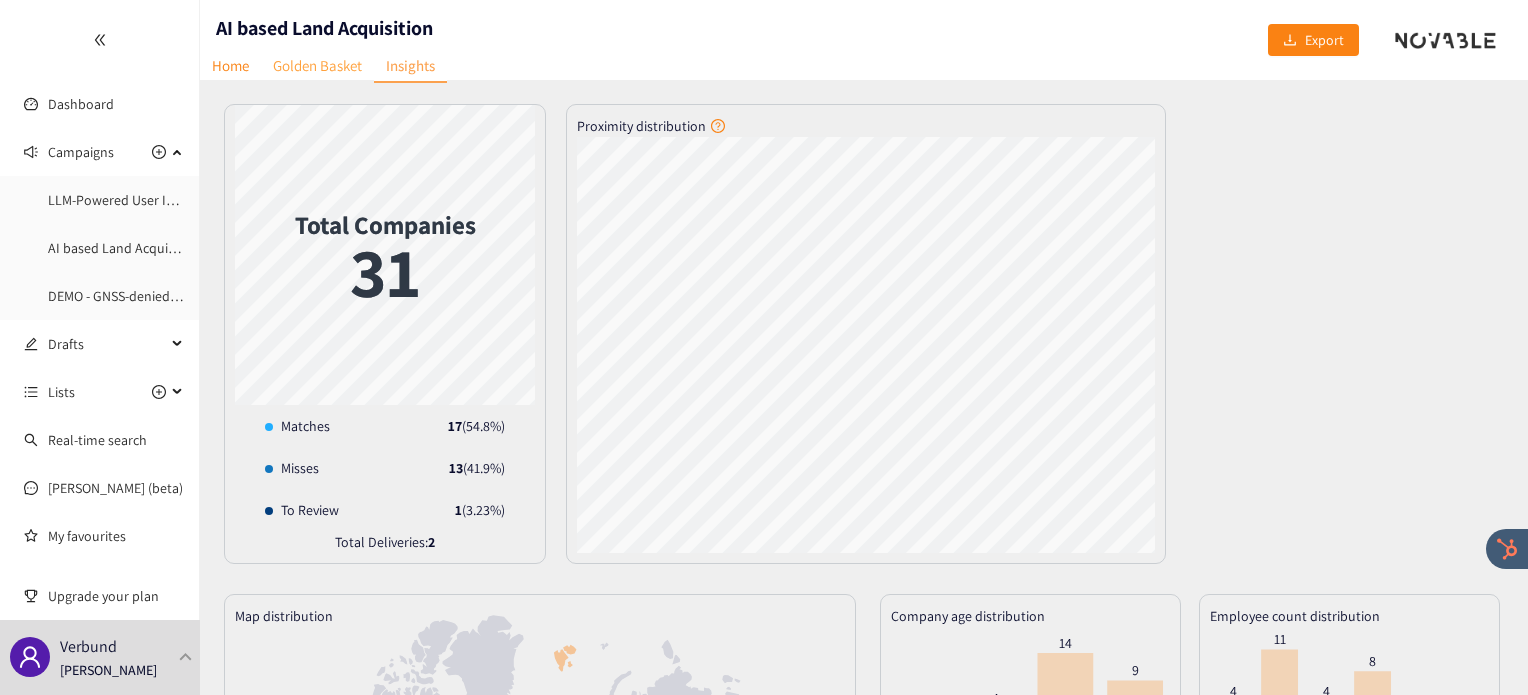 click on "Golden Basket" at bounding box center (317, 65) 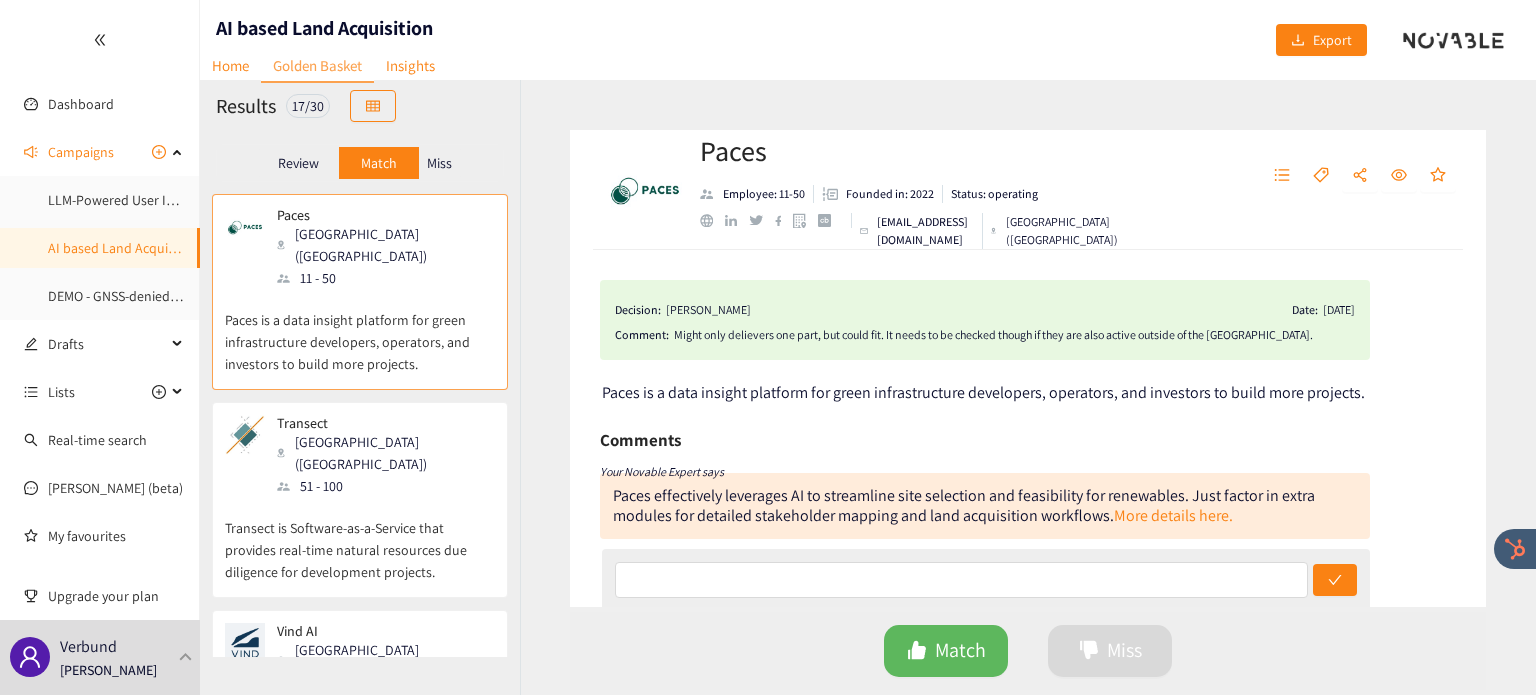 click on "[GEOGRAPHIC_DATA] ([GEOGRAPHIC_DATA])" at bounding box center (385, 453) 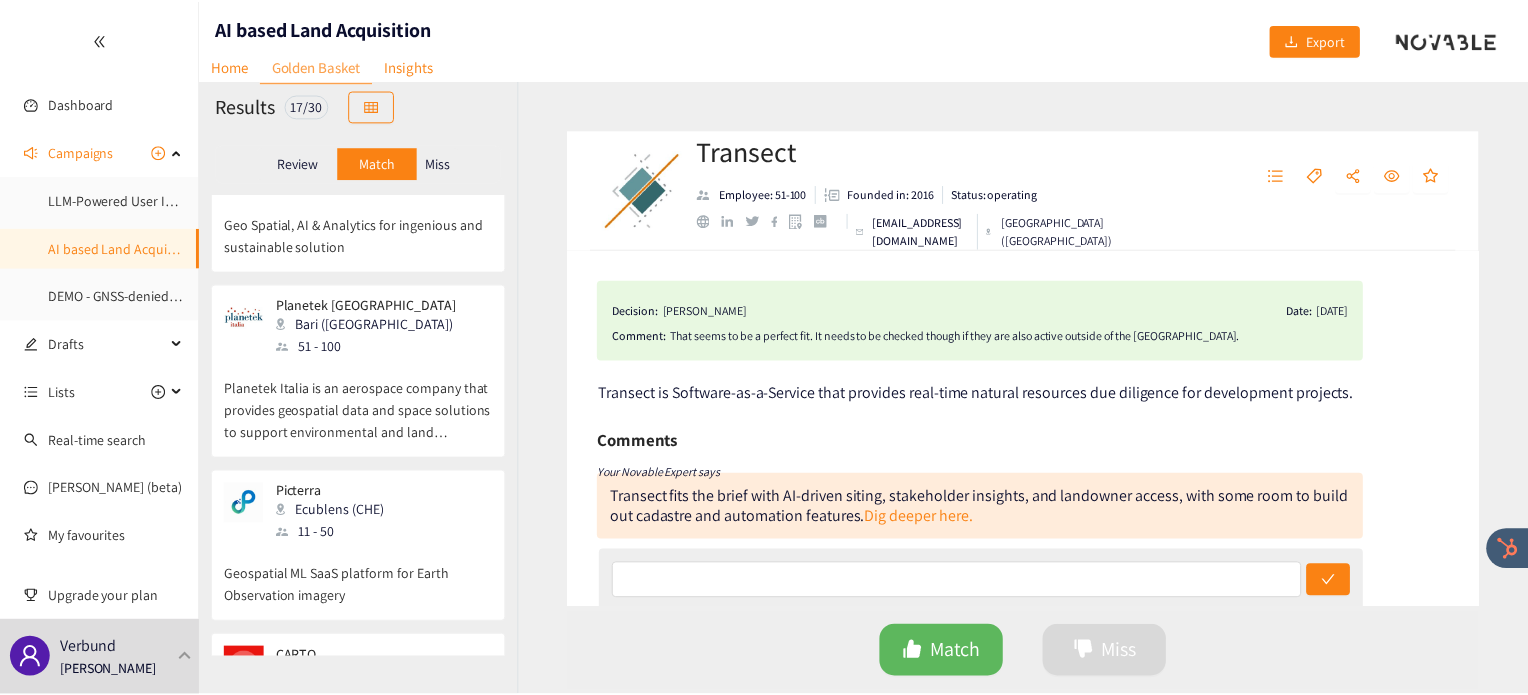 scroll, scrollTop: 2354, scrollLeft: 0, axis: vertical 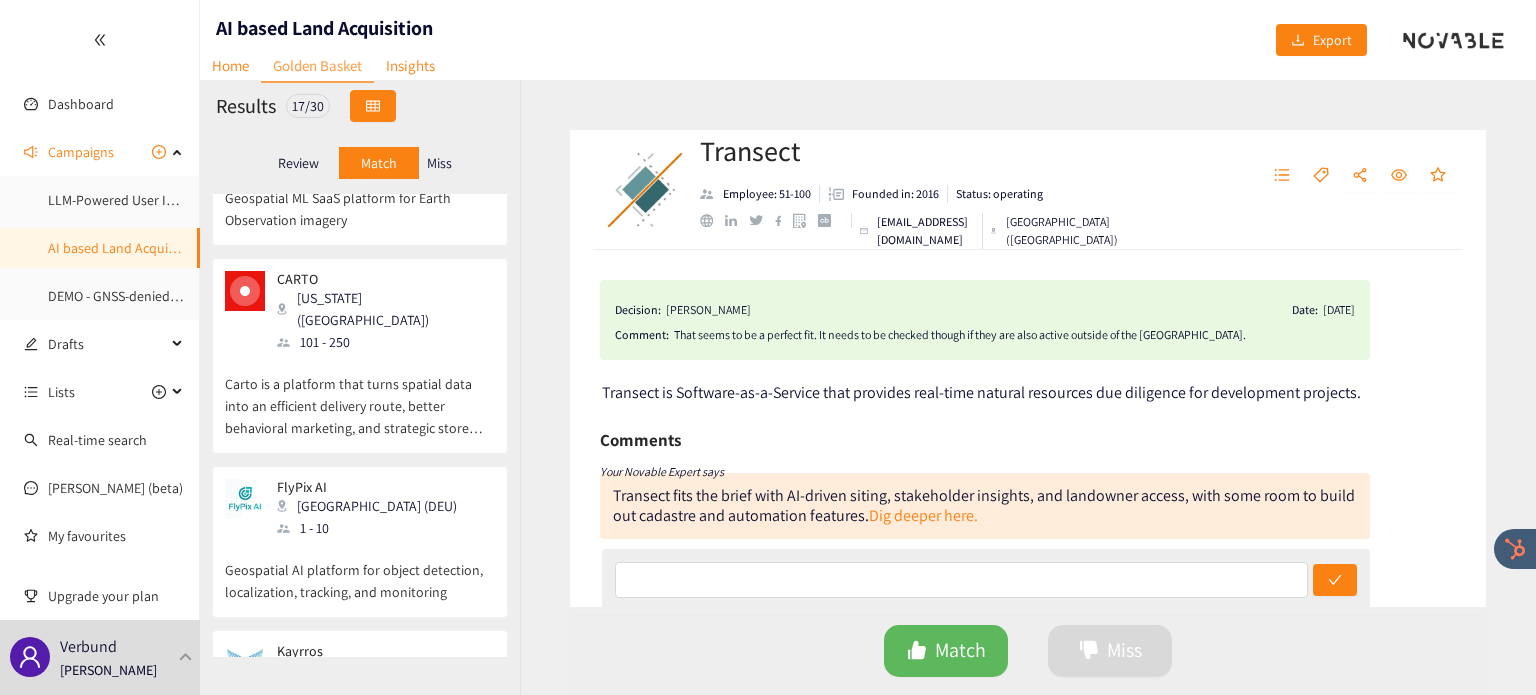 click 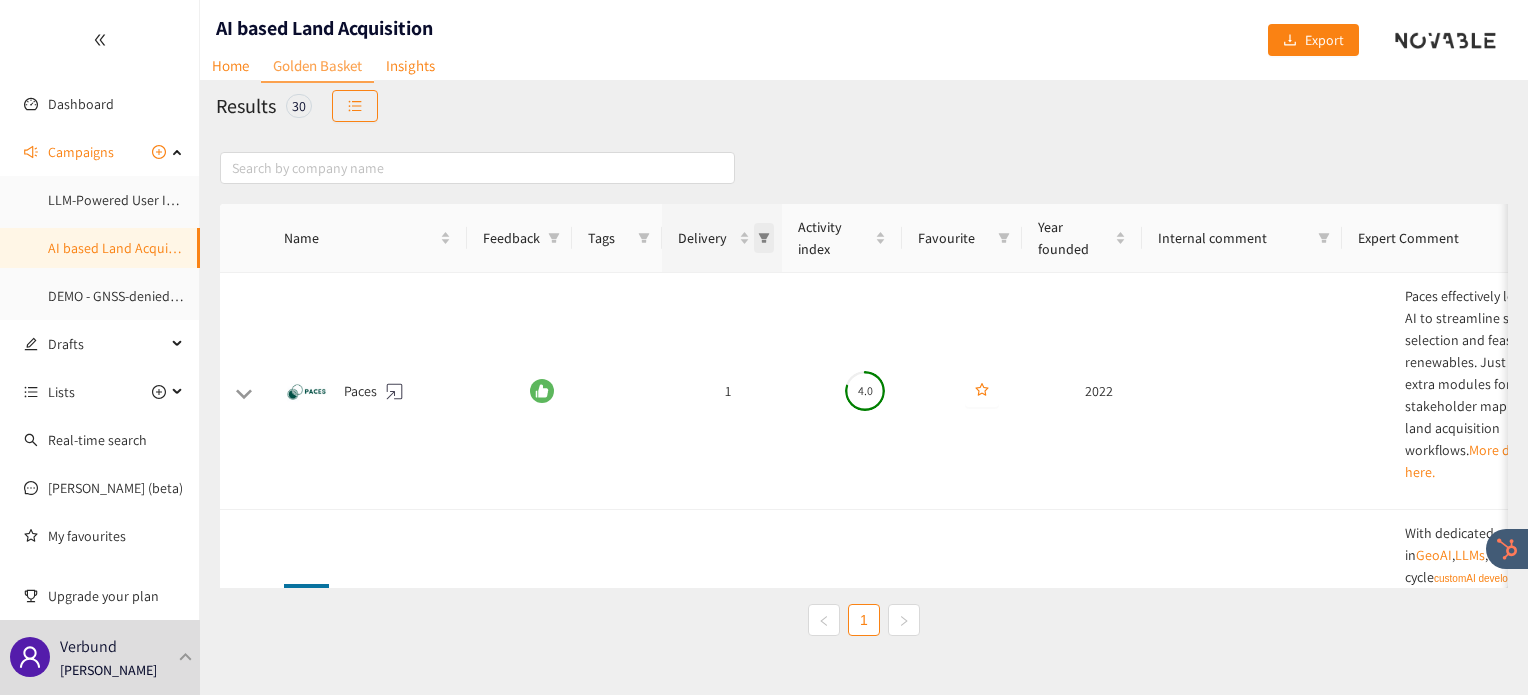 click 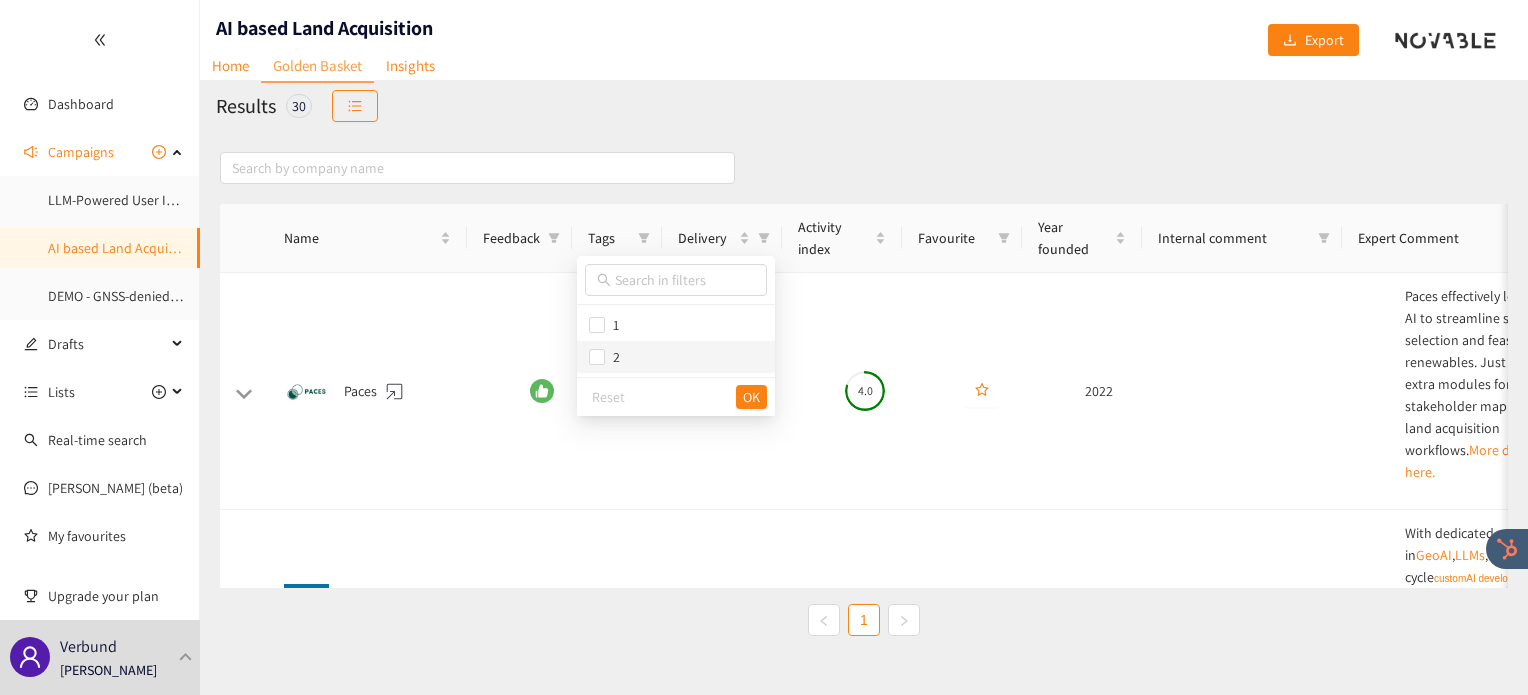click on "2" at bounding box center [676, 357] 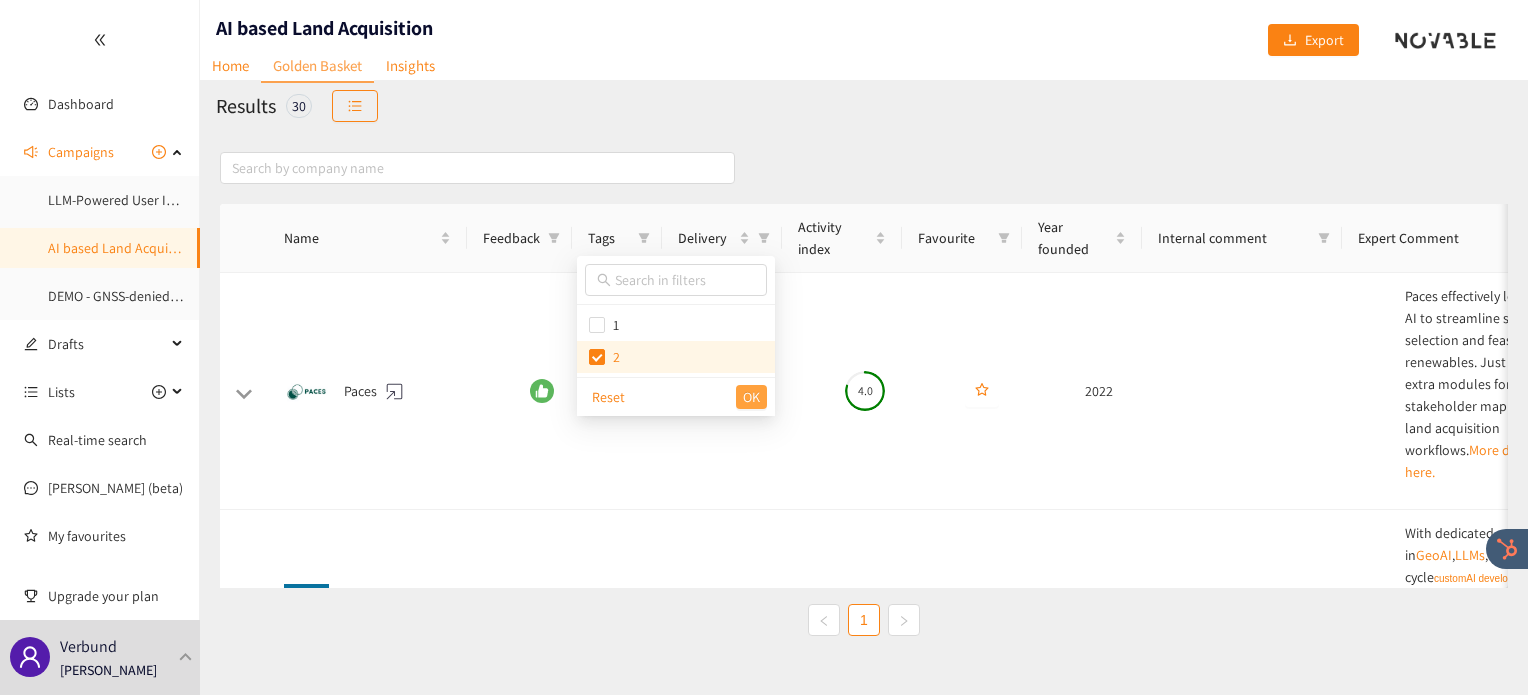 click on "OK" at bounding box center [751, 397] 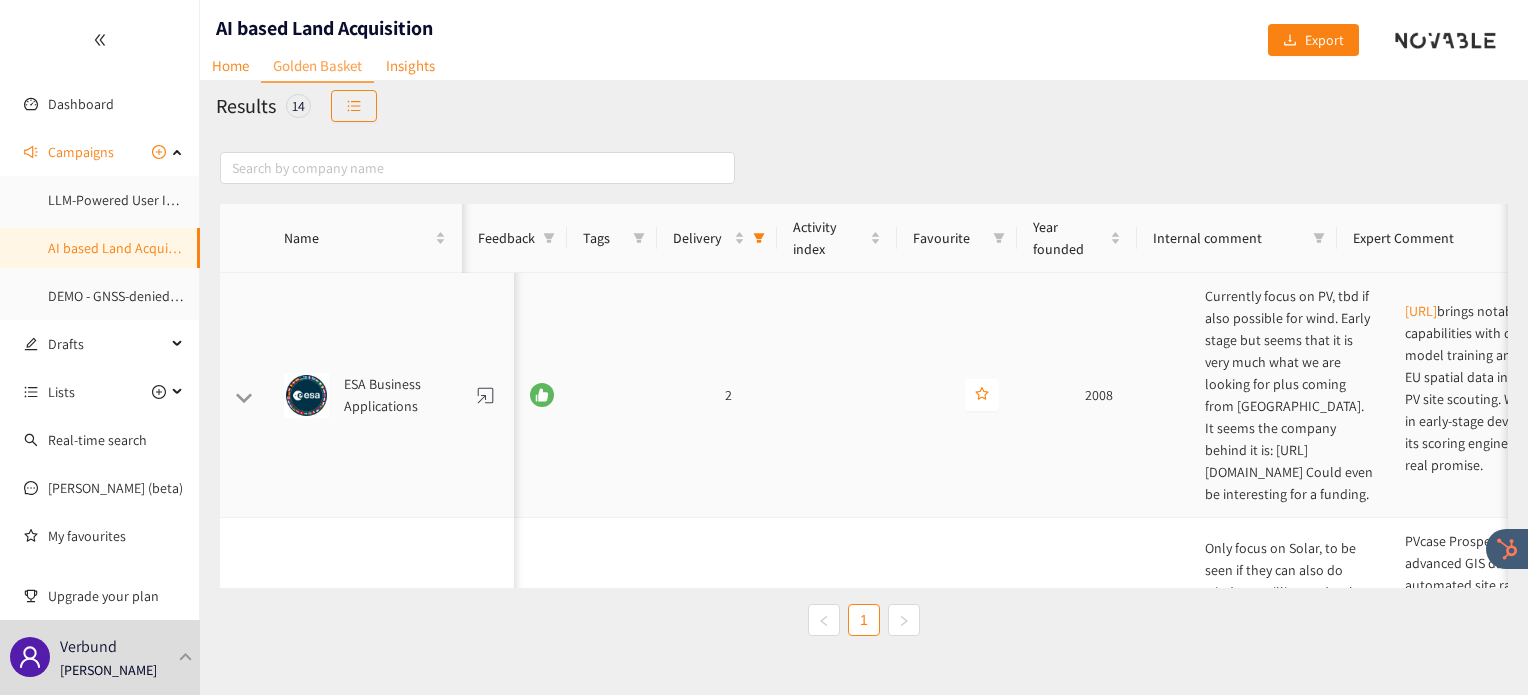 scroll, scrollTop: 0, scrollLeft: 440, axis: horizontal 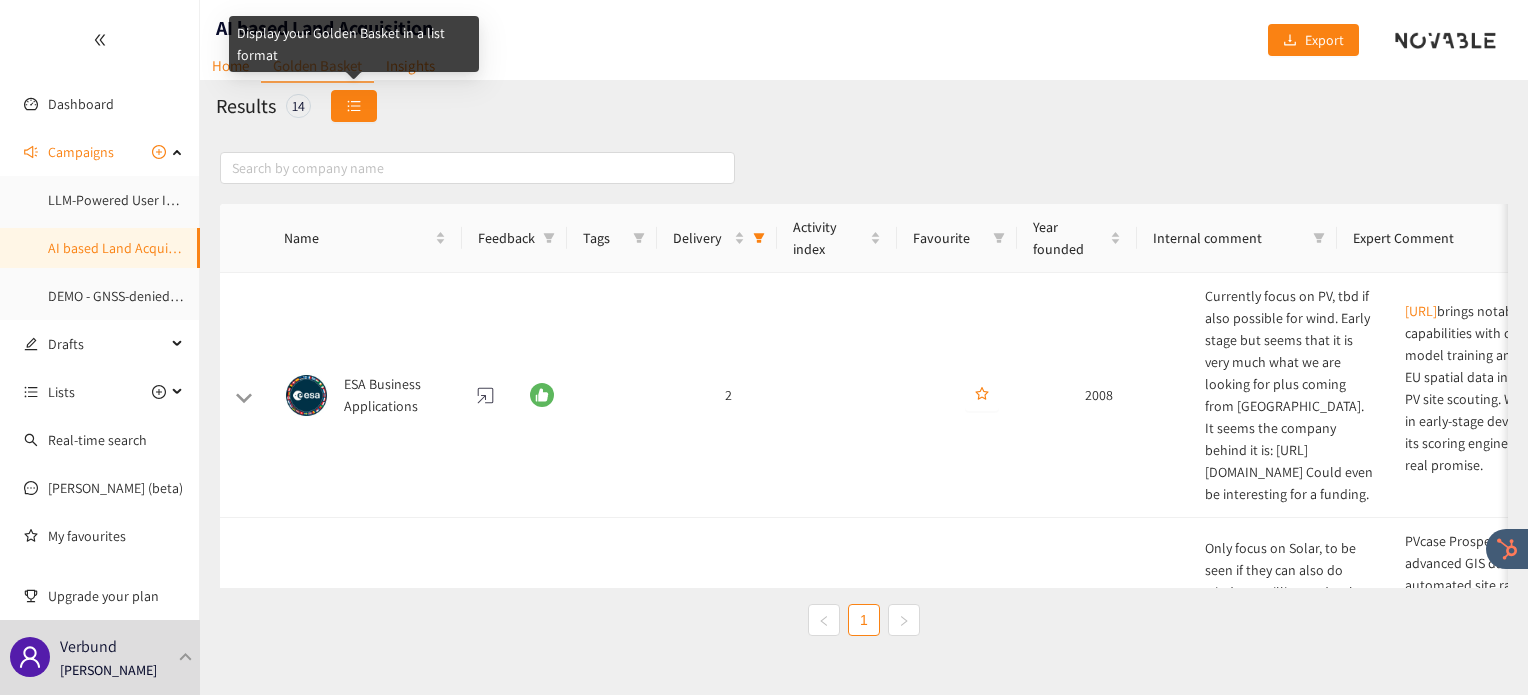 click 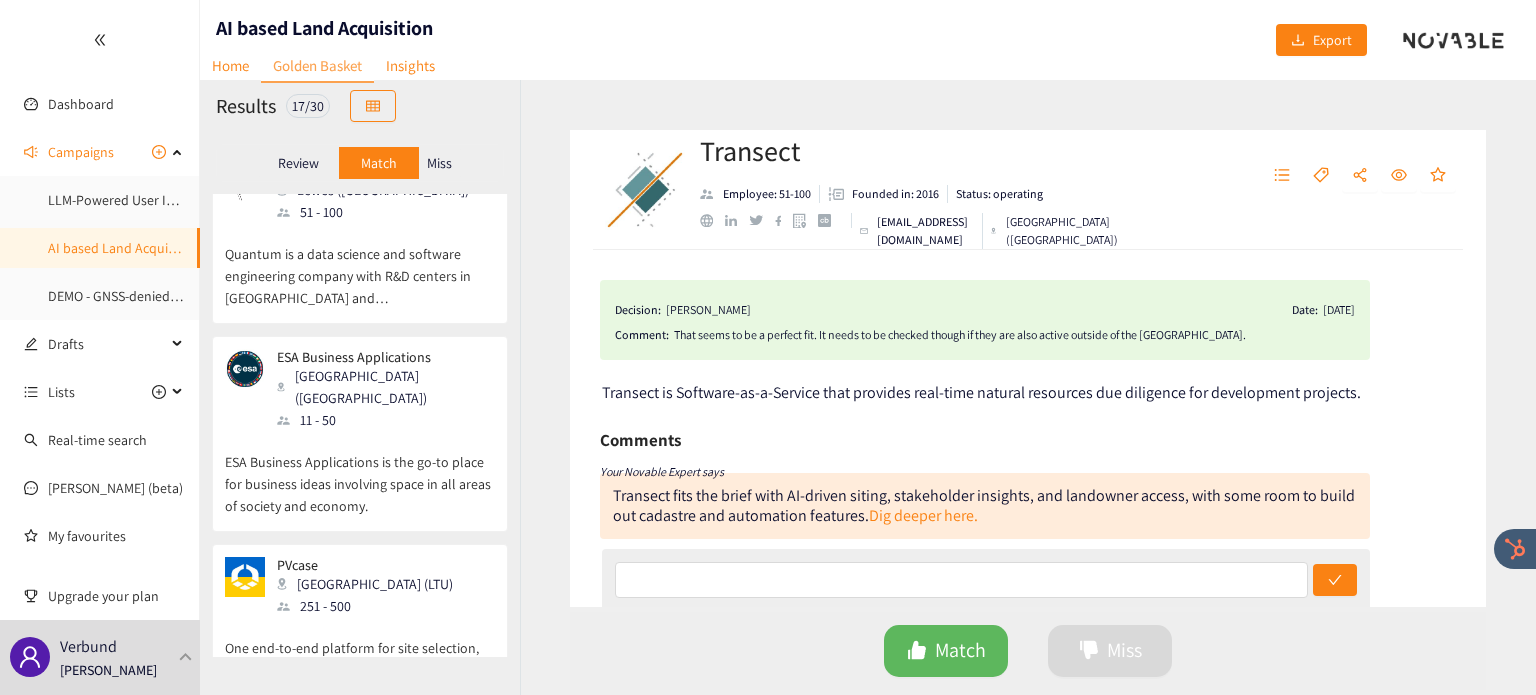 scroll, scrollTop: 668, scrollLeft: 0, axis: vertical 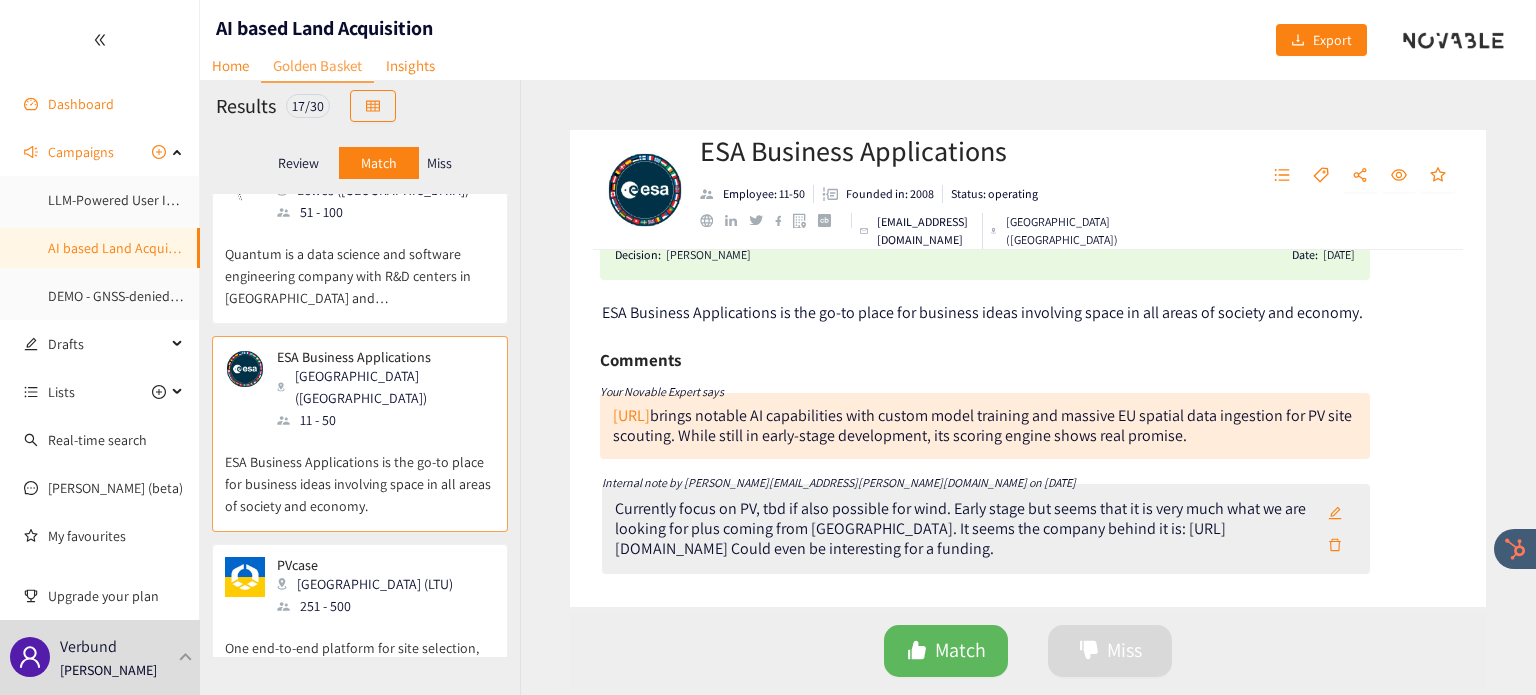click on "Dashboard" at bounding box center (81, 104) 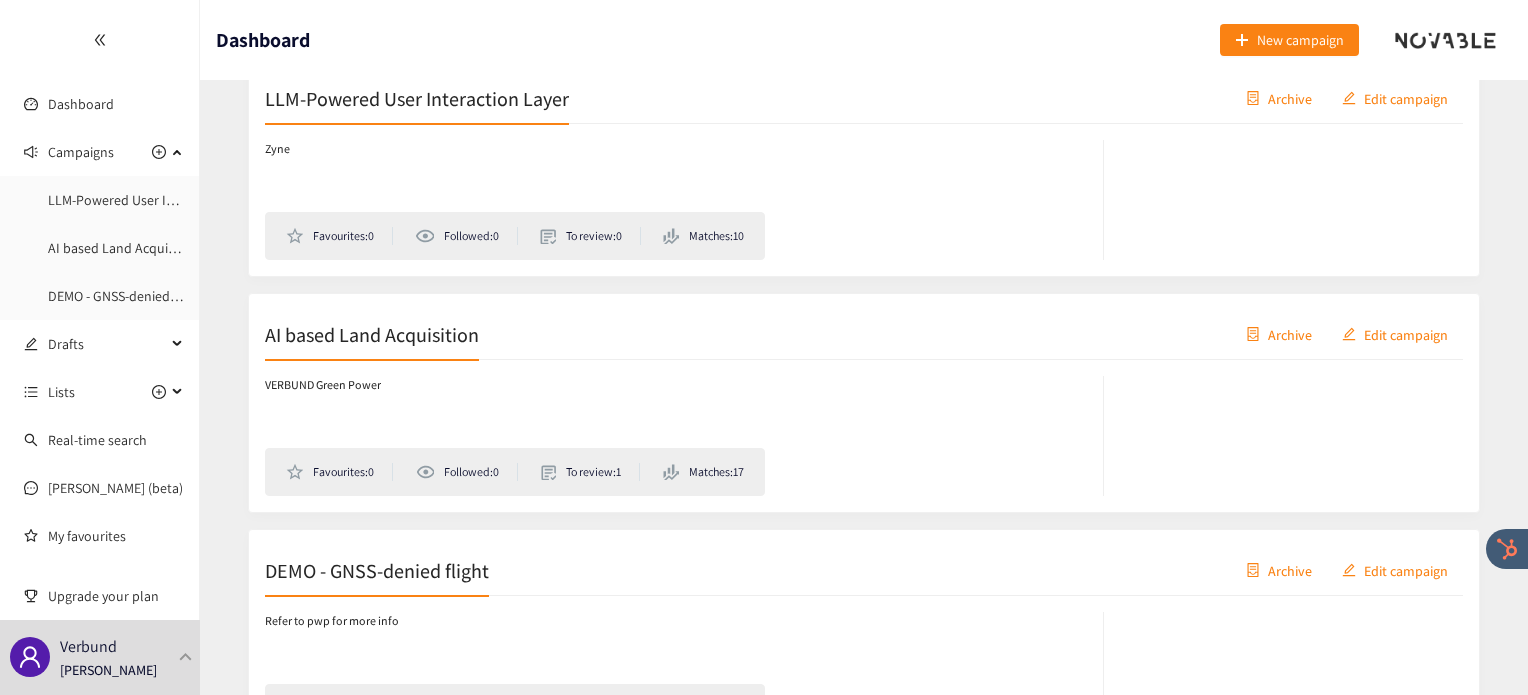 scroll, scrollTop: 515, scrollLeft: 0, axis: vertical 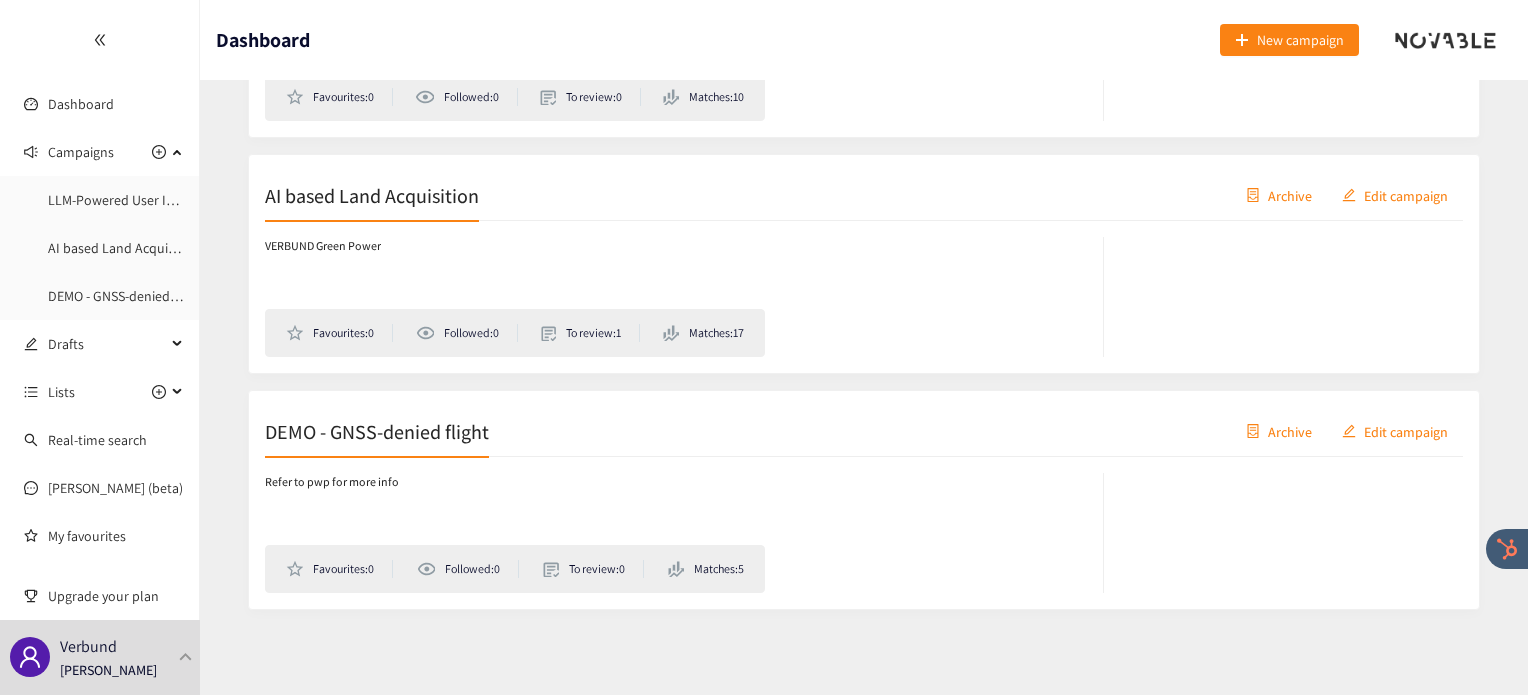 click on "DEMO - GNSS-denied flight Archive Edit campaign" at bounding box center [864, 432] 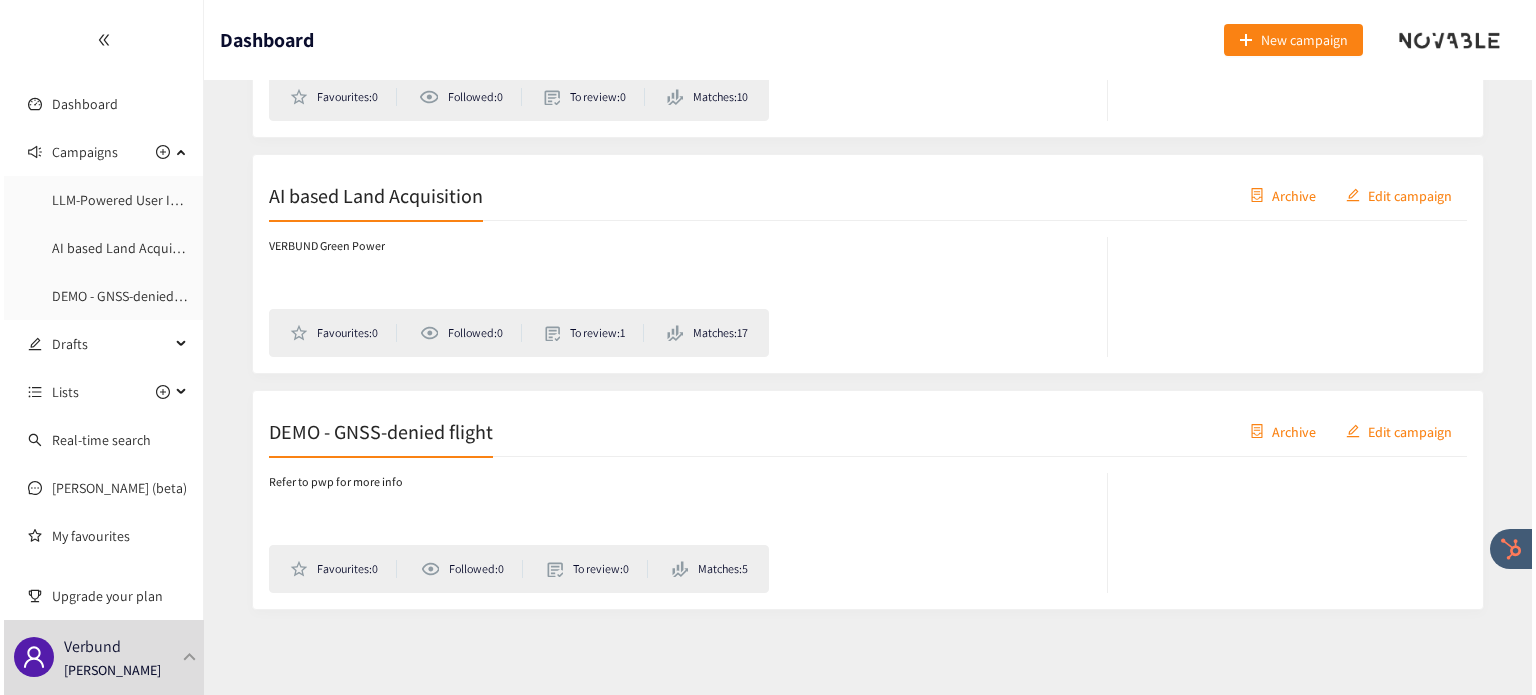 scroll, scrollTop: 0, scrollLeft: 0, axis: both 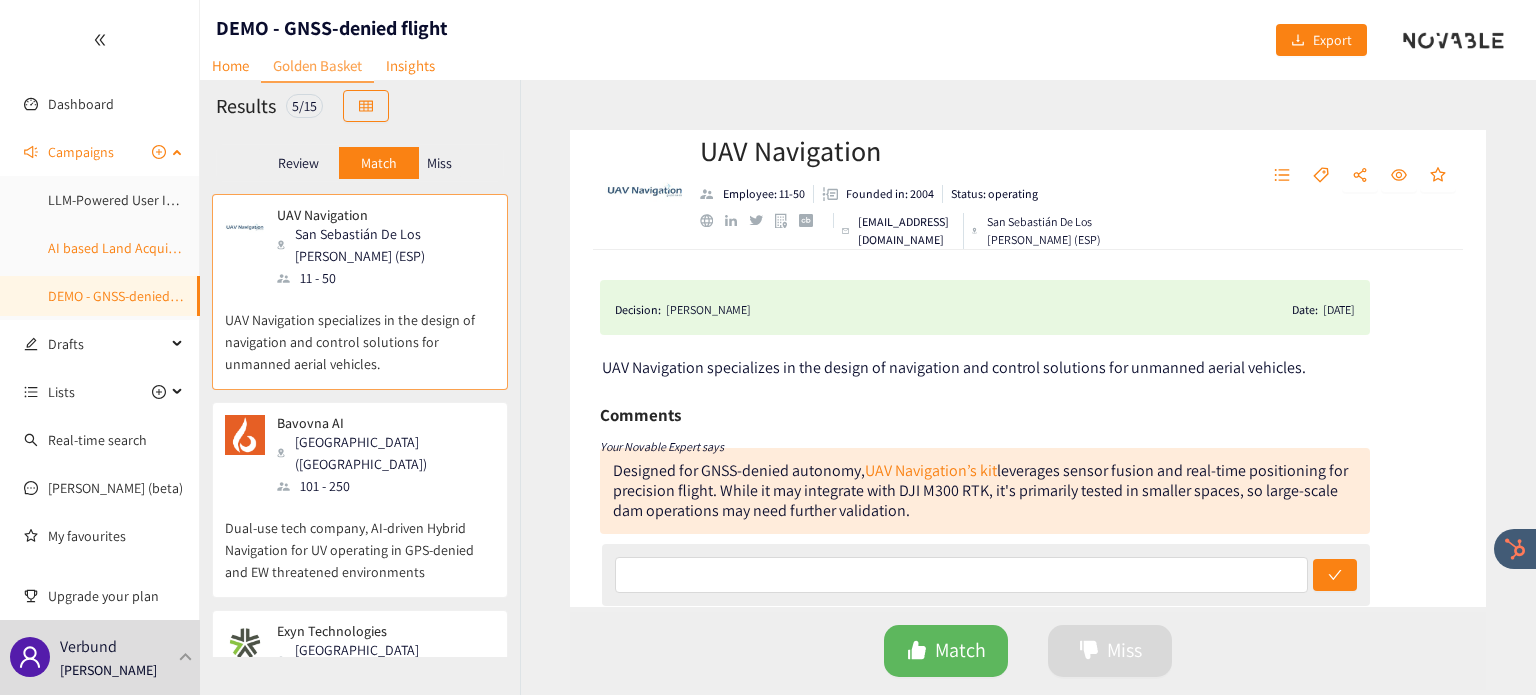 click on "AI based Land Acquisition" at bounding box center [124, 248] 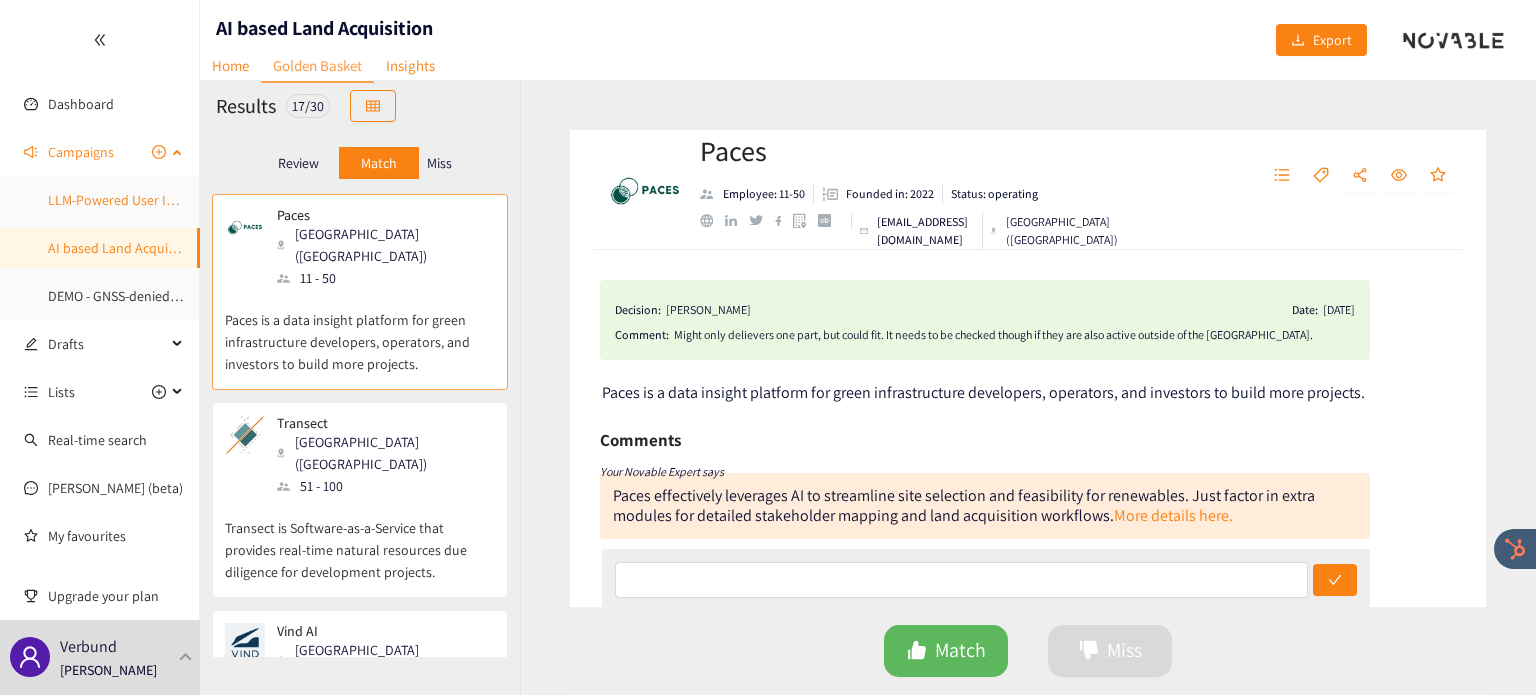 click on "LLM-Powered User Interaction Layer" at bounding box center [155, 200] 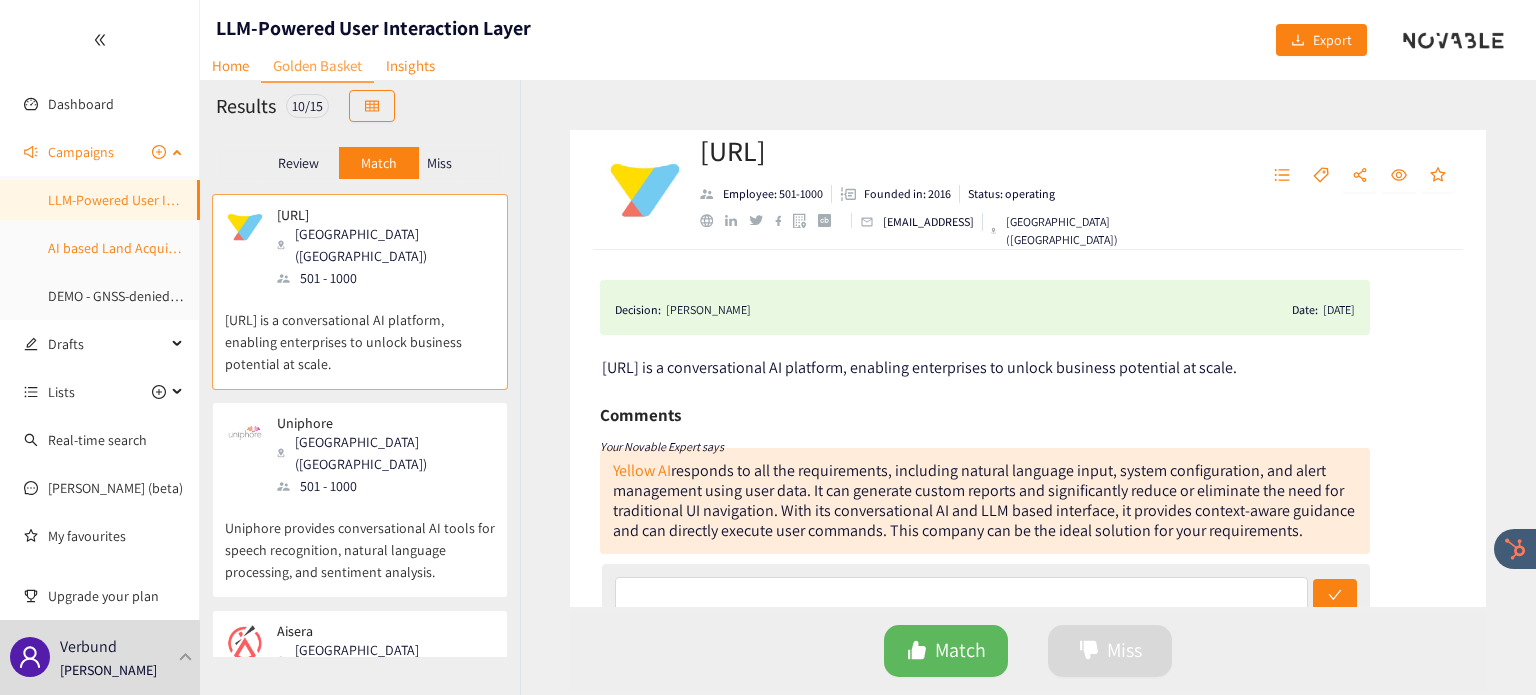 click on "AI based Land Acquisition" at bounding box center (124, 248) 